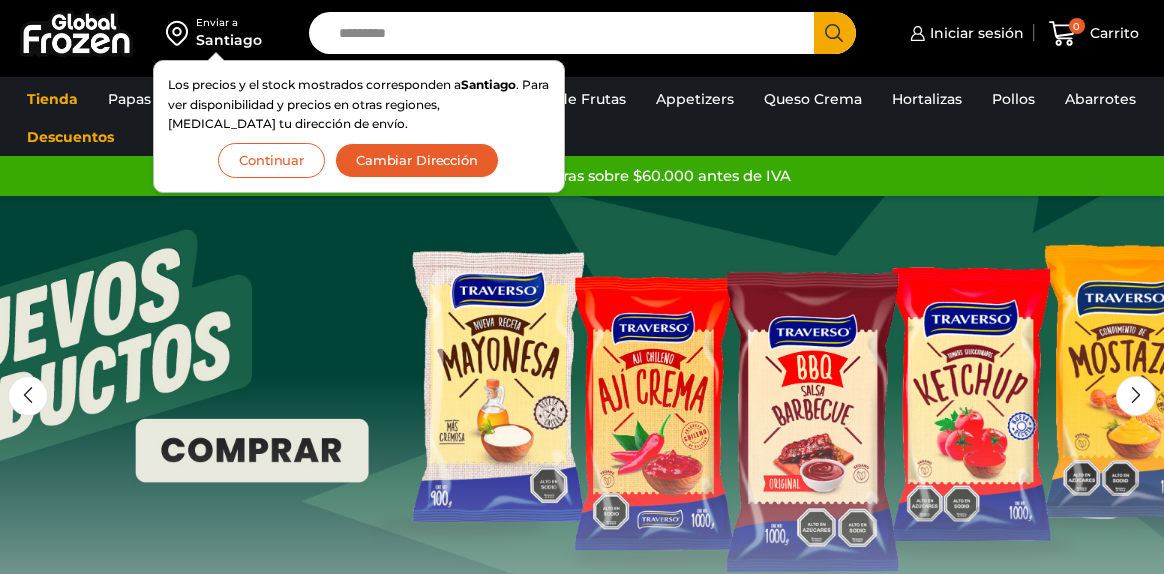 scroll, scrollTop: 0, scrollLeft: 0, axis: both 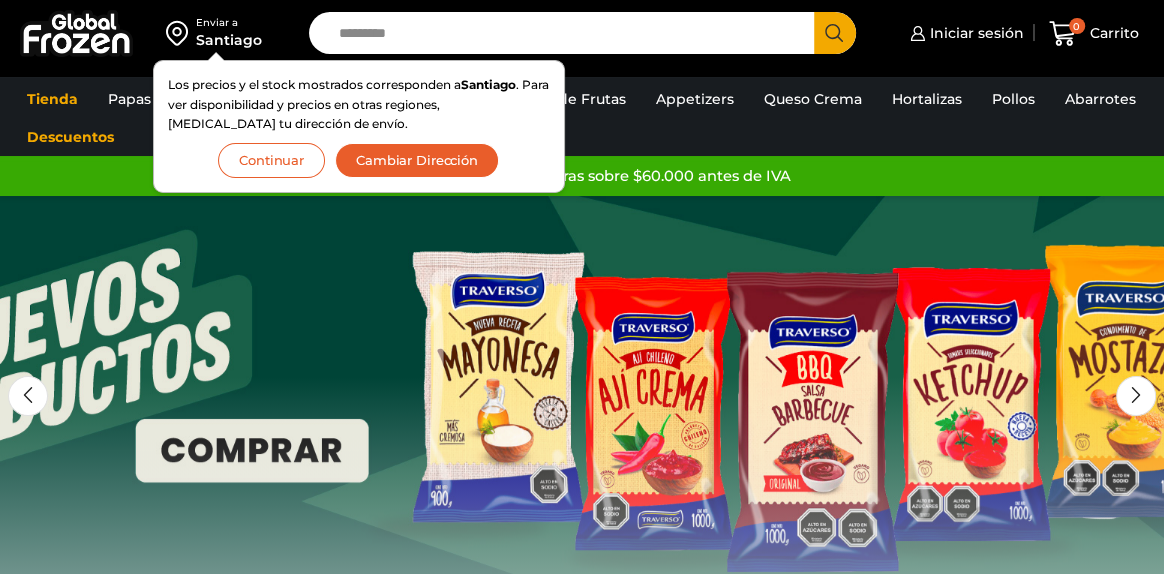 click on "Continuar" at bounding box center (271, 160) 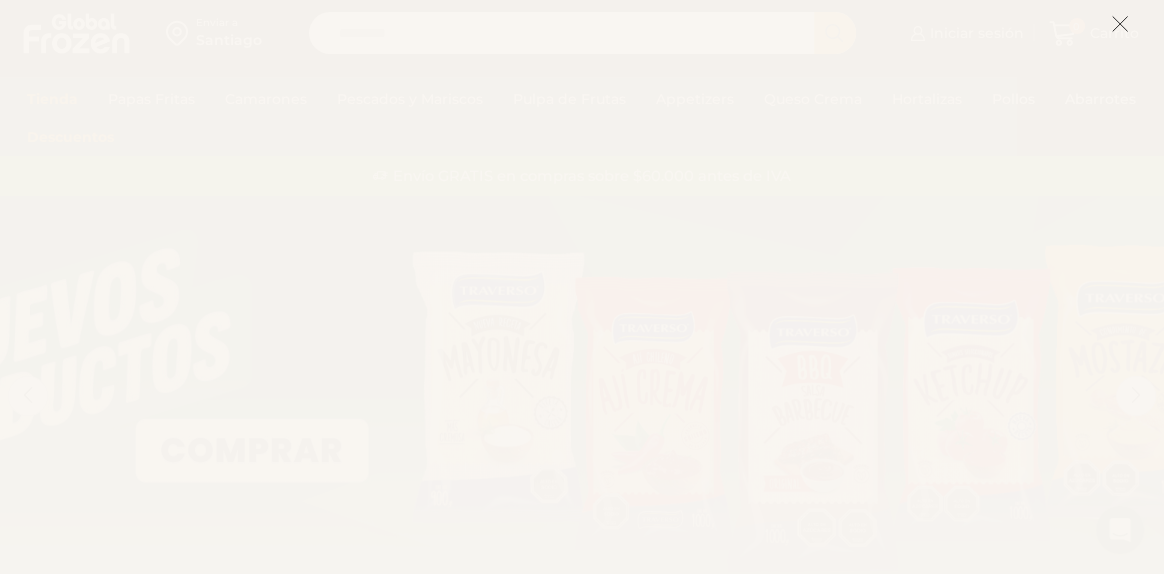 click 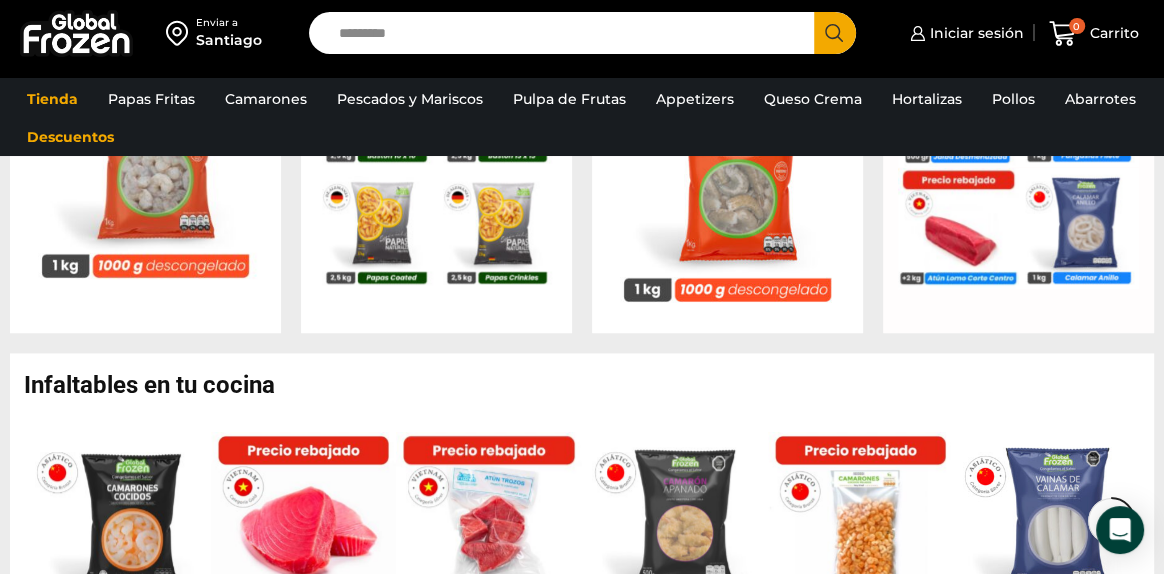scroll, scrollTop: 1028, scrollLeft: 0, axis: vertical 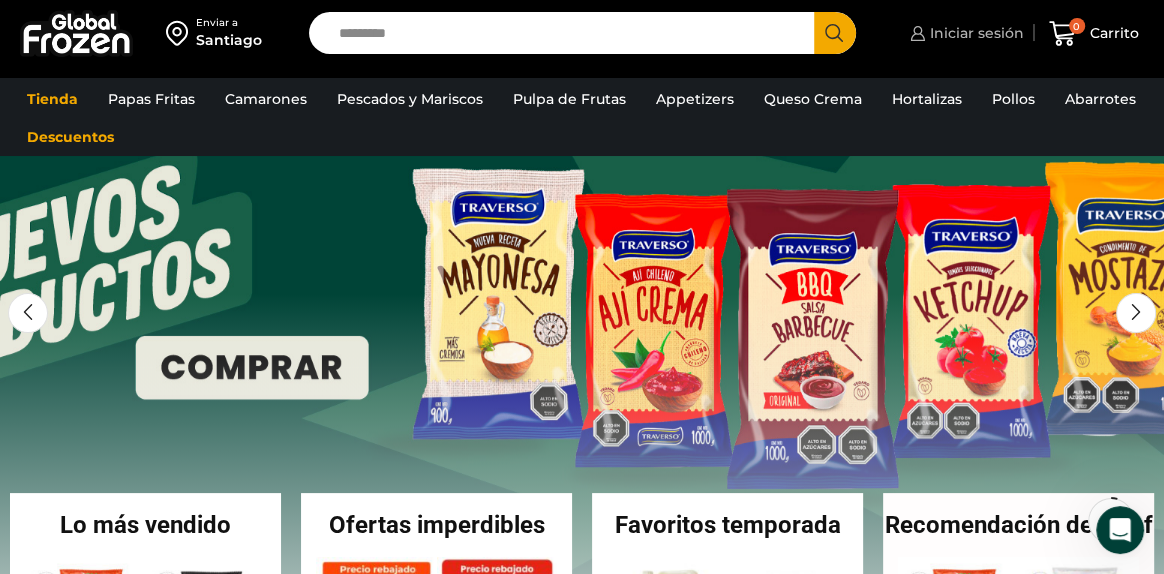 click on "Iniciar sesión" at bounding box center [974, 33] 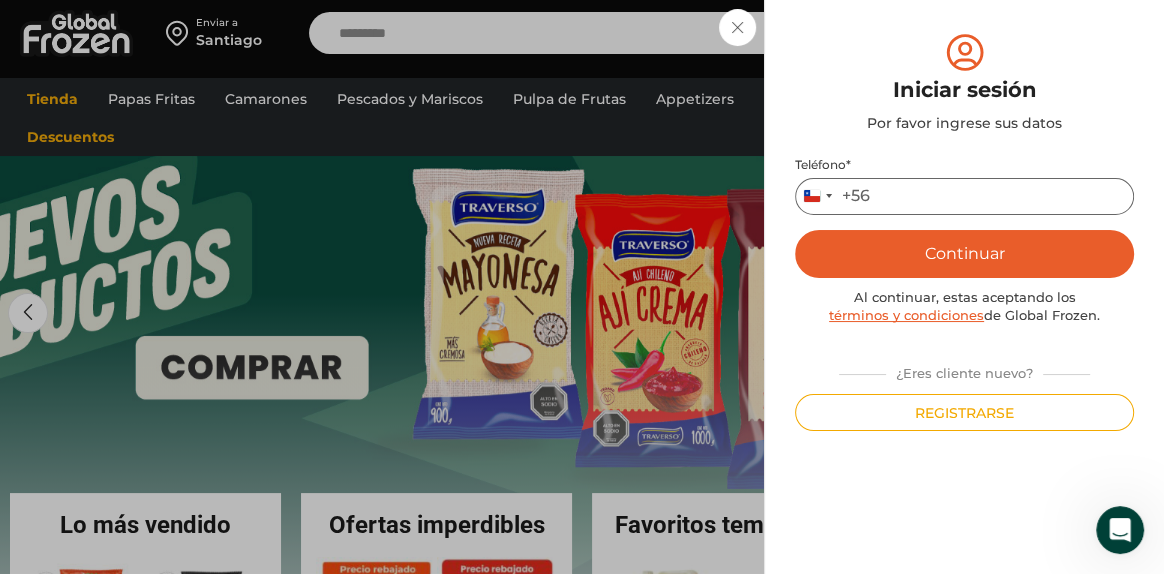 click on "Teléfono
*" at bounding box center [964, 196] 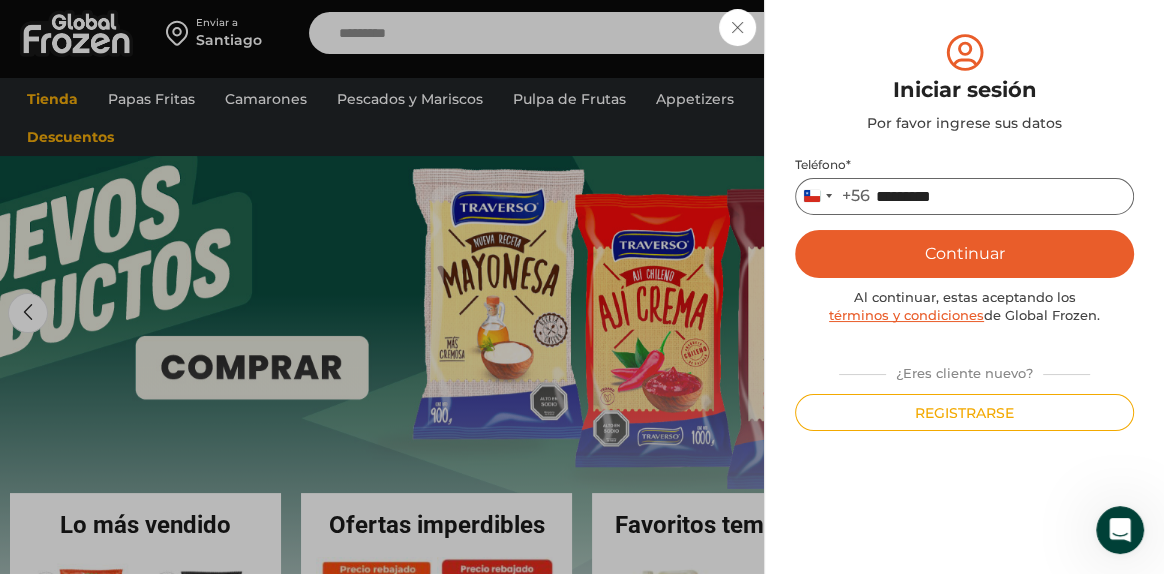 click on "*********" at bounding box center (964, 196) 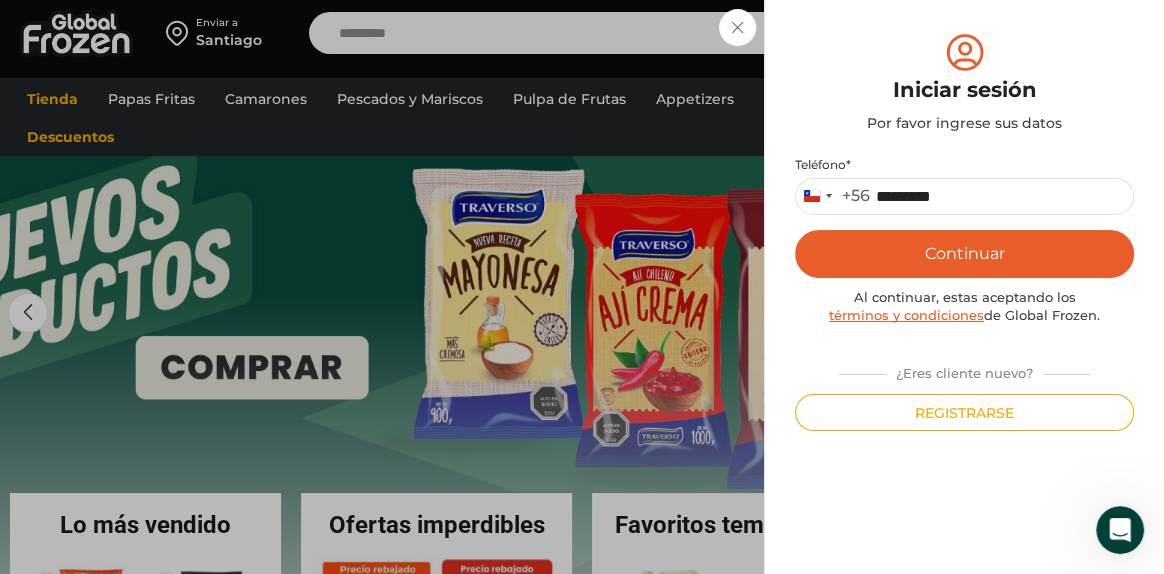 click on "Continuar" at bounding box center [964, 254] 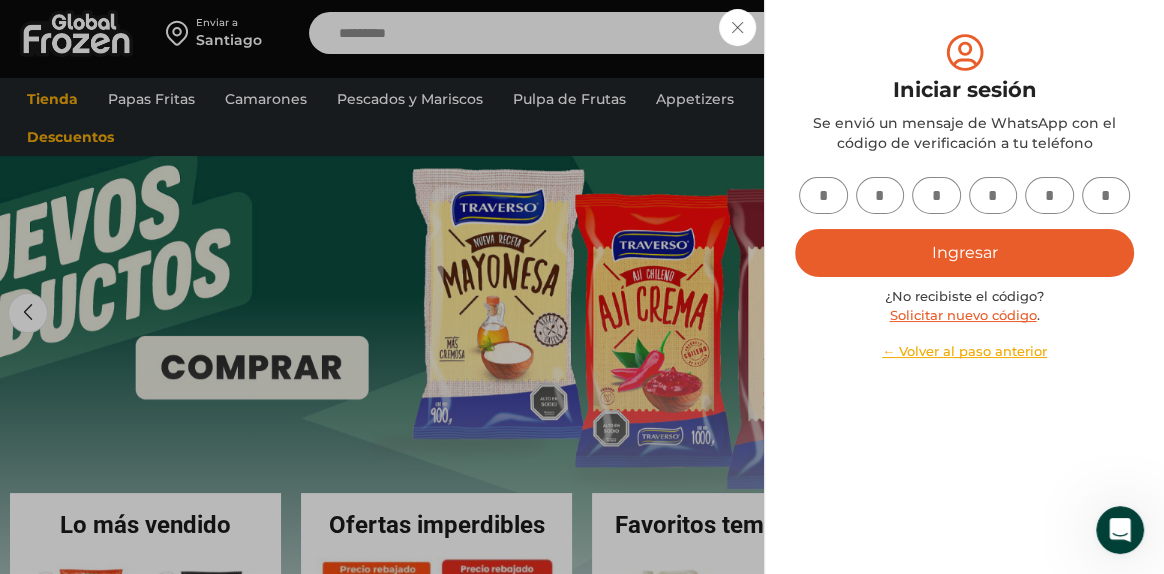 click at bounding box center [823, 195] 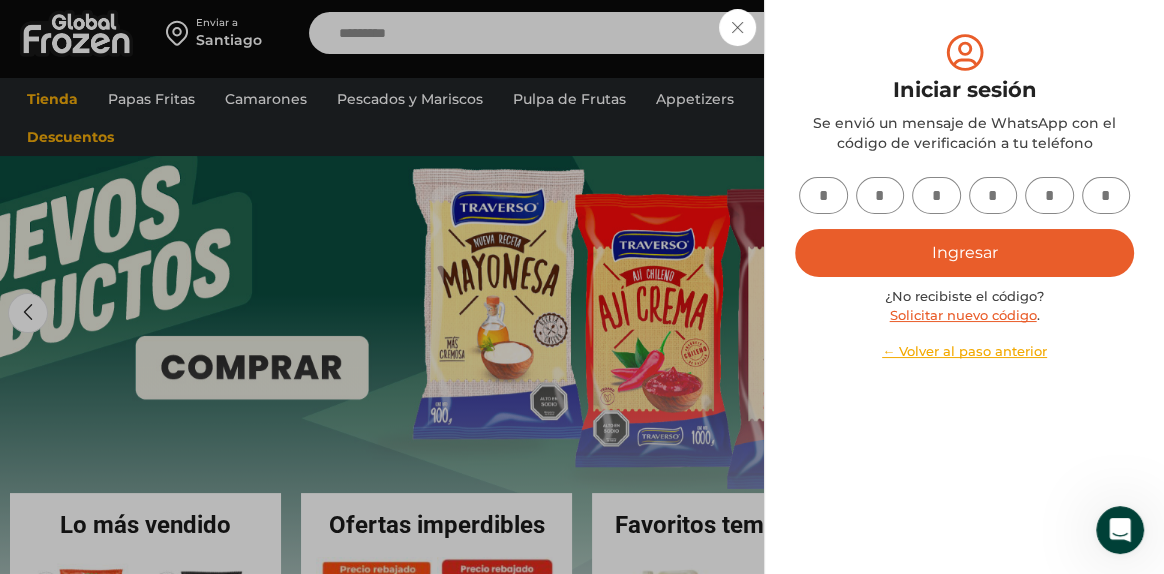 type on "*" 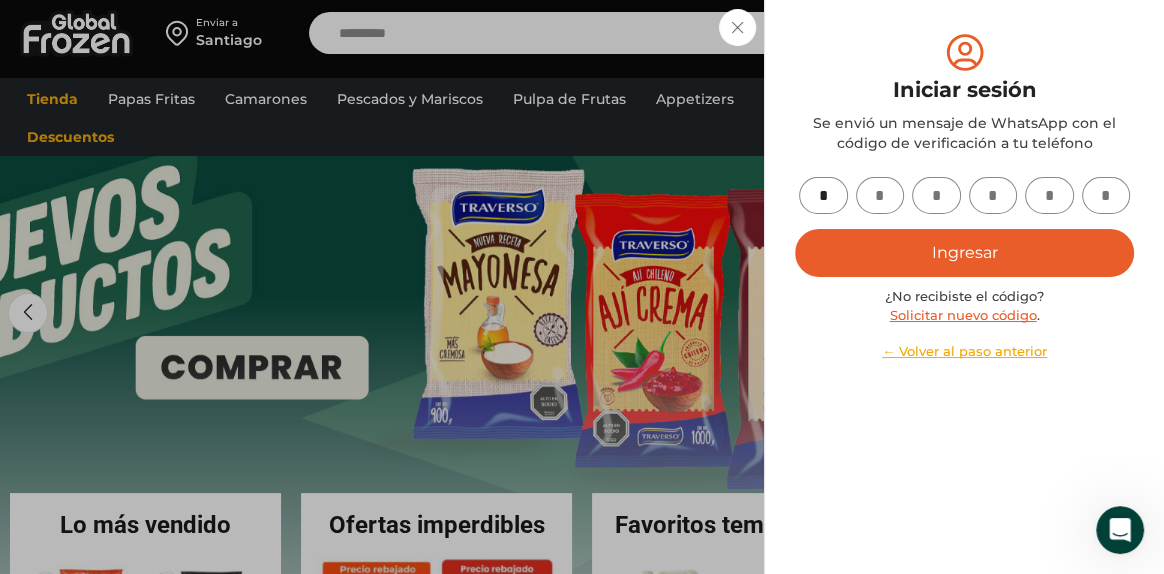 type on "*" 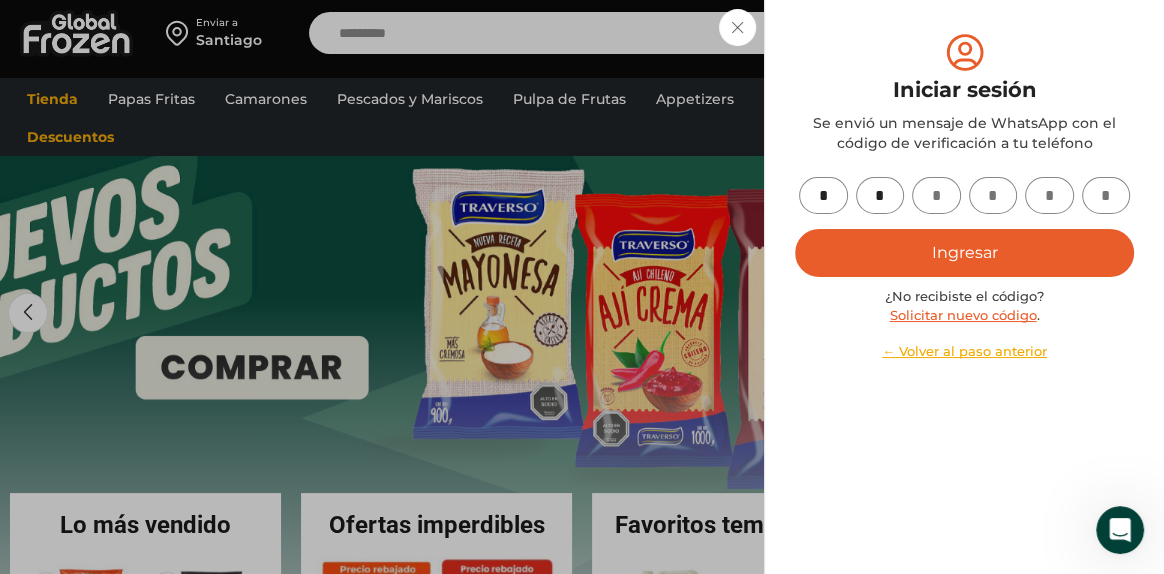 type on "*" 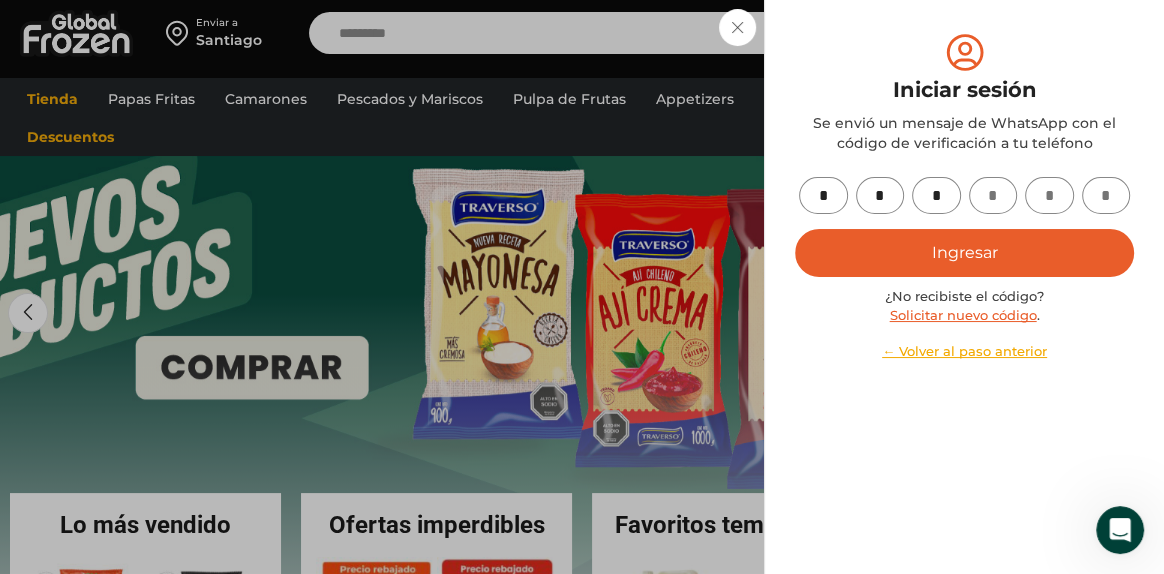 type on "*" 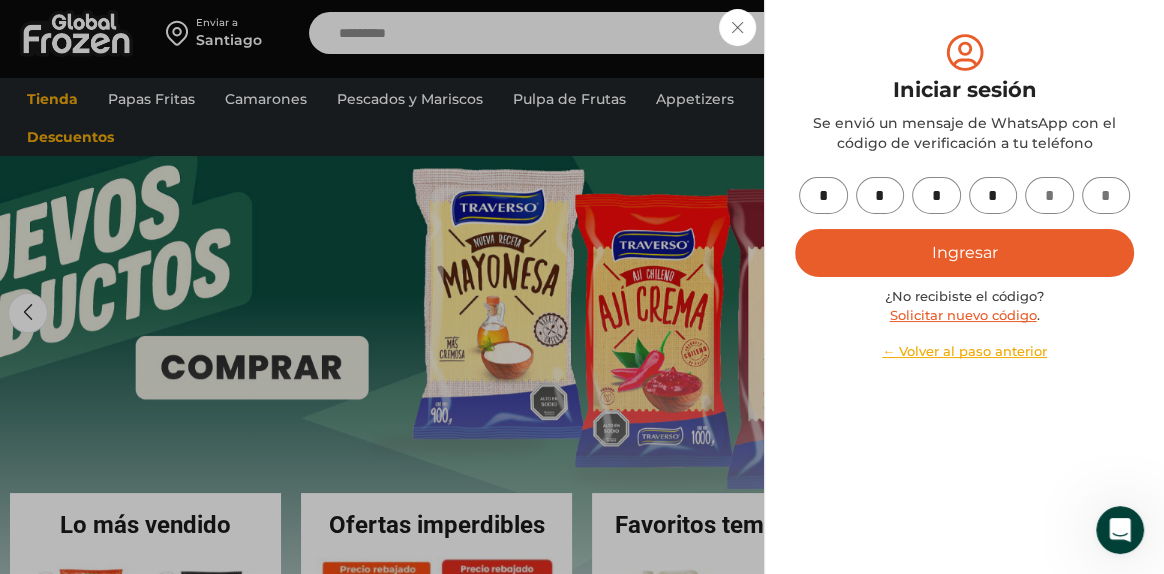 type on "*" 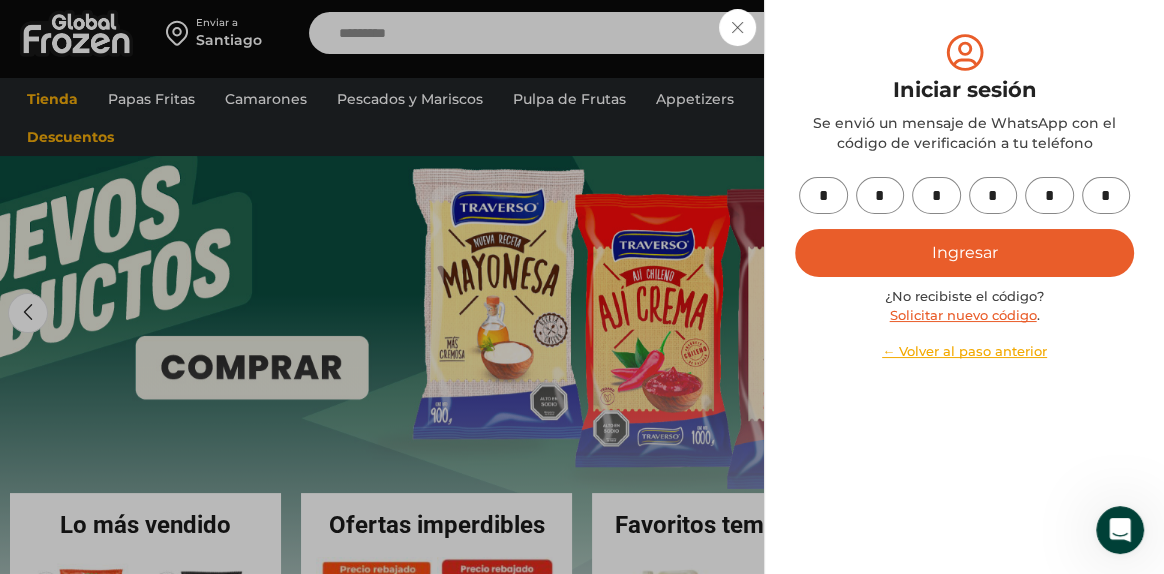 type on "*" 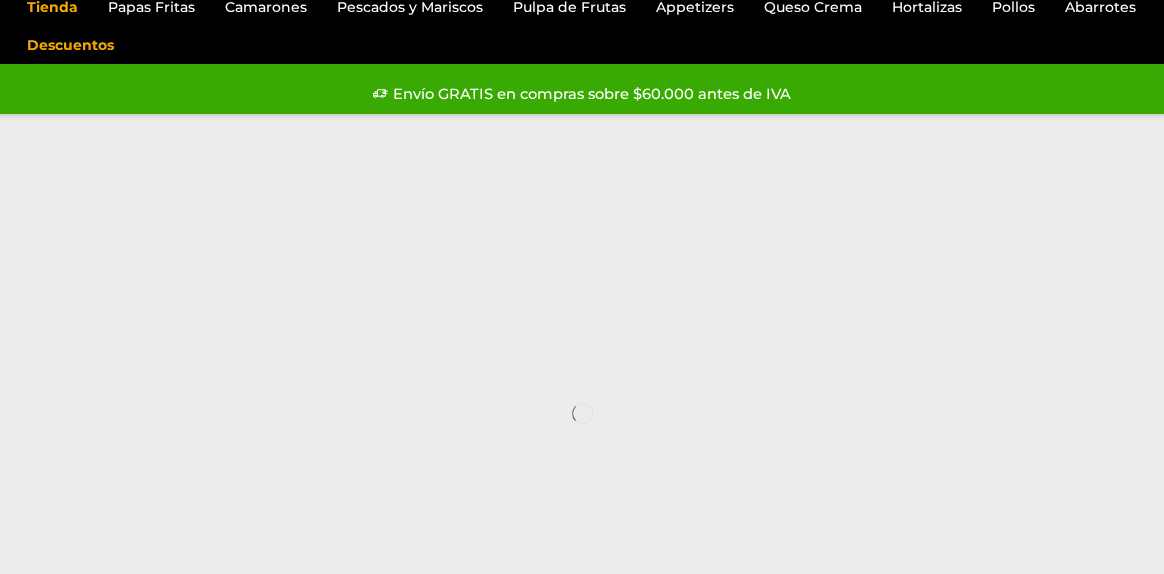 scroll, scrollTop: 82, scrollLeft: 0, axis: vertical 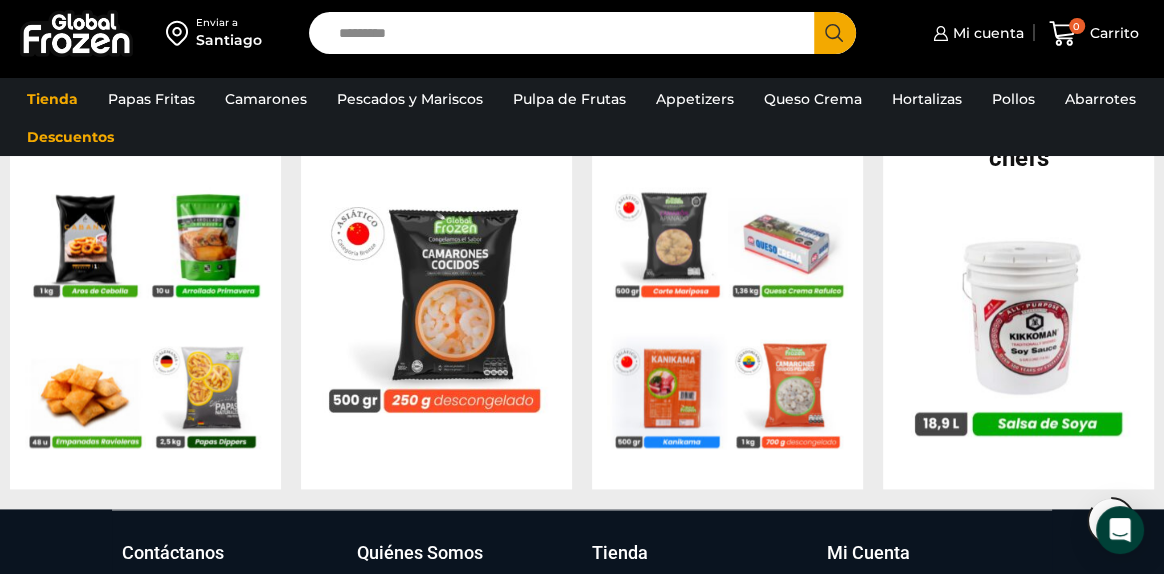 click on "Search input" at bounding box center (566, 33) 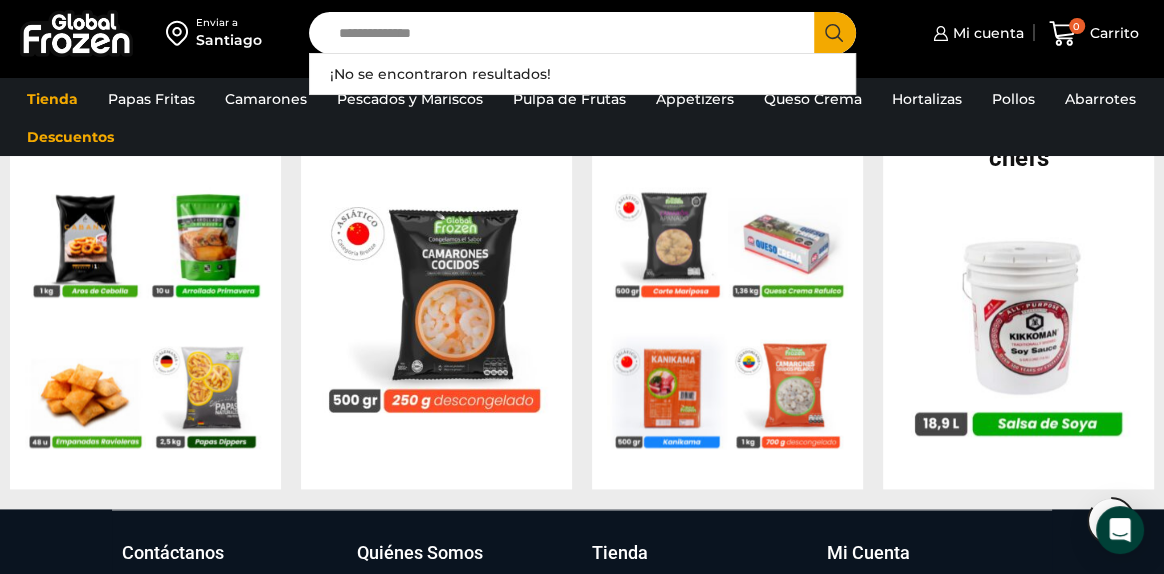 click on "**********" at bounding box center [566, 33] 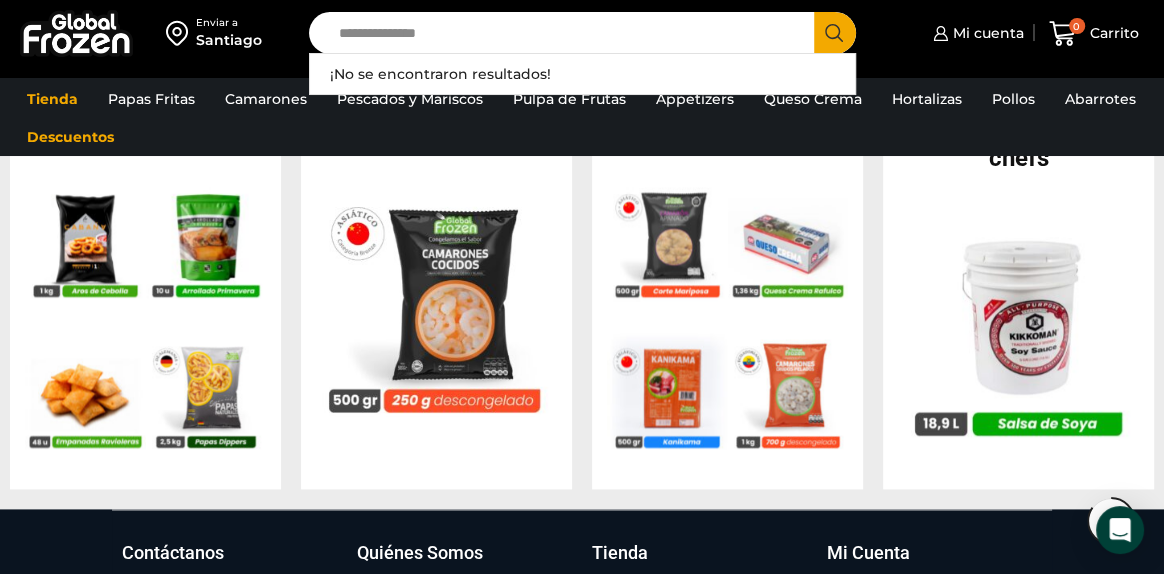 click on "**********" at bounding box center [566, 33] 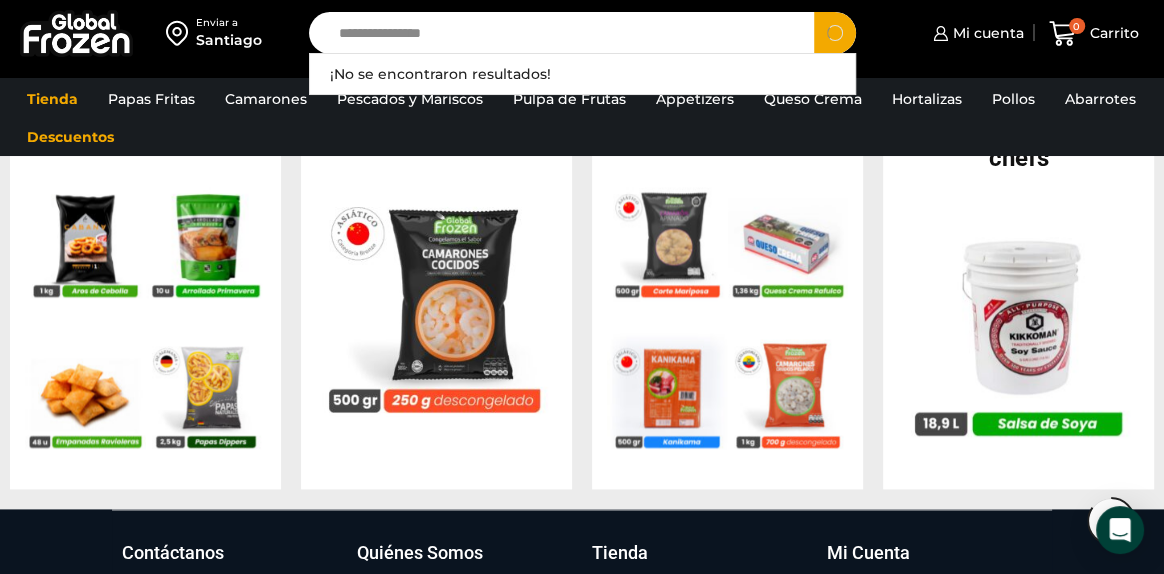 click on "**********" at bounding box center [566, 33] 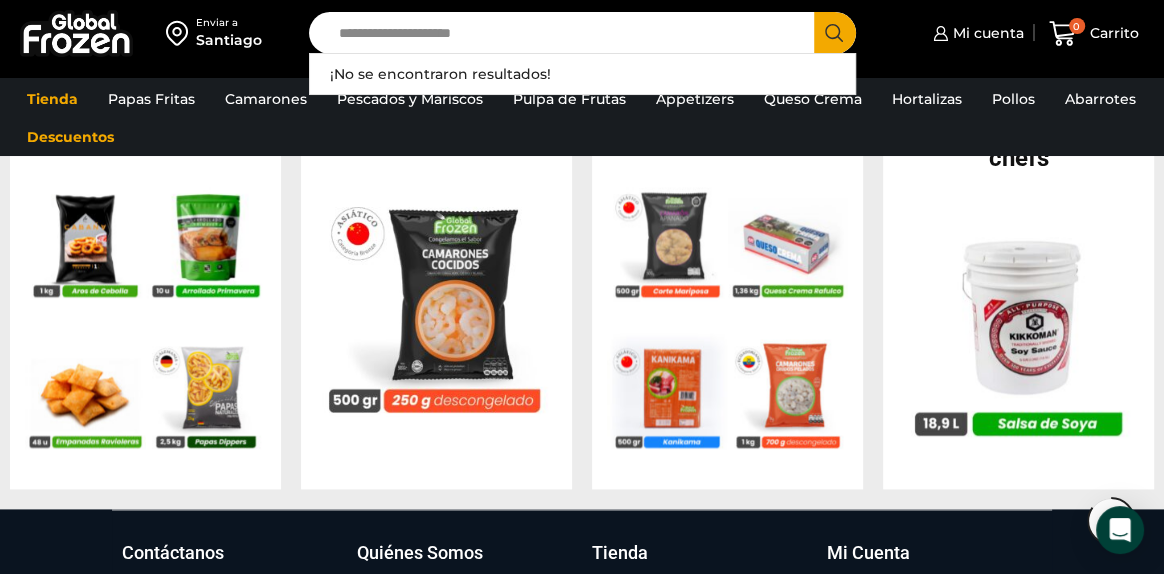 type on "**********" 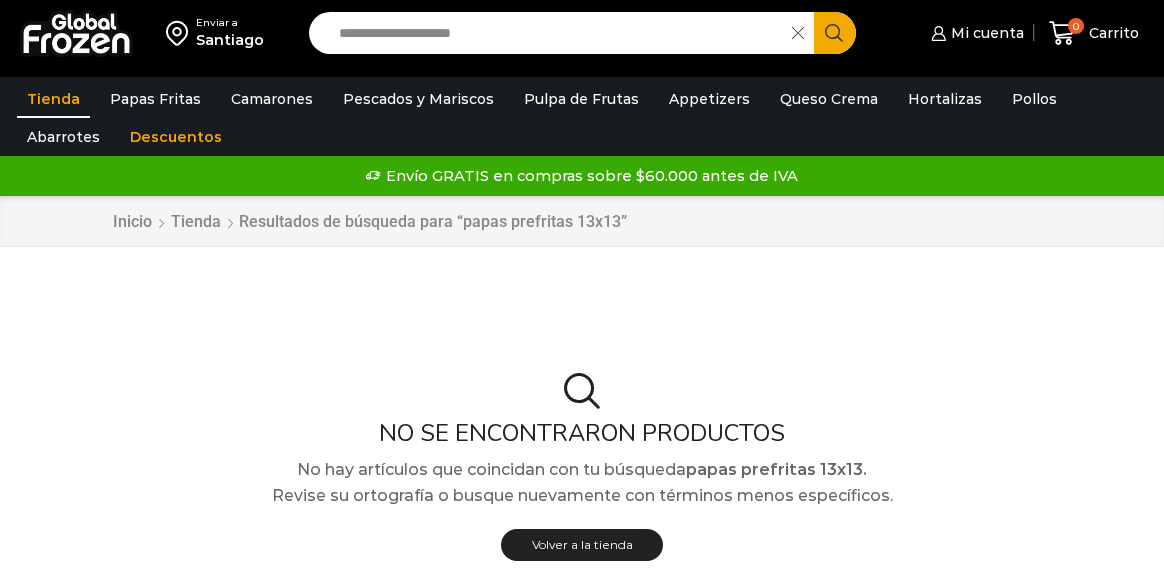 scroll, scrollTop: 0, scrollLeft: 0, axis: both 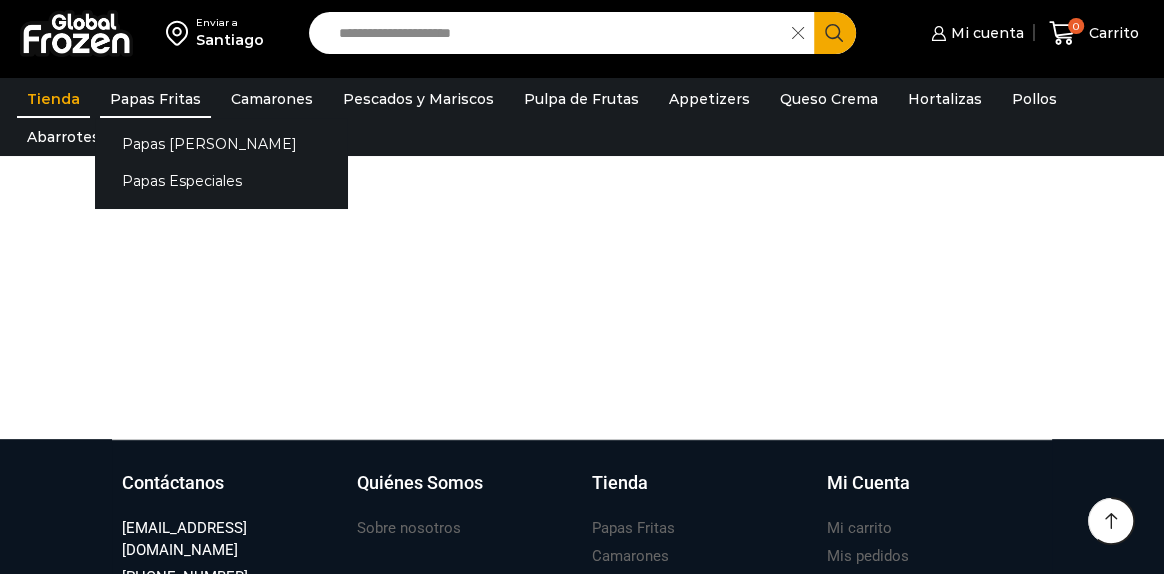 click on "Papas Fritas" at bounding box center [155, 99] 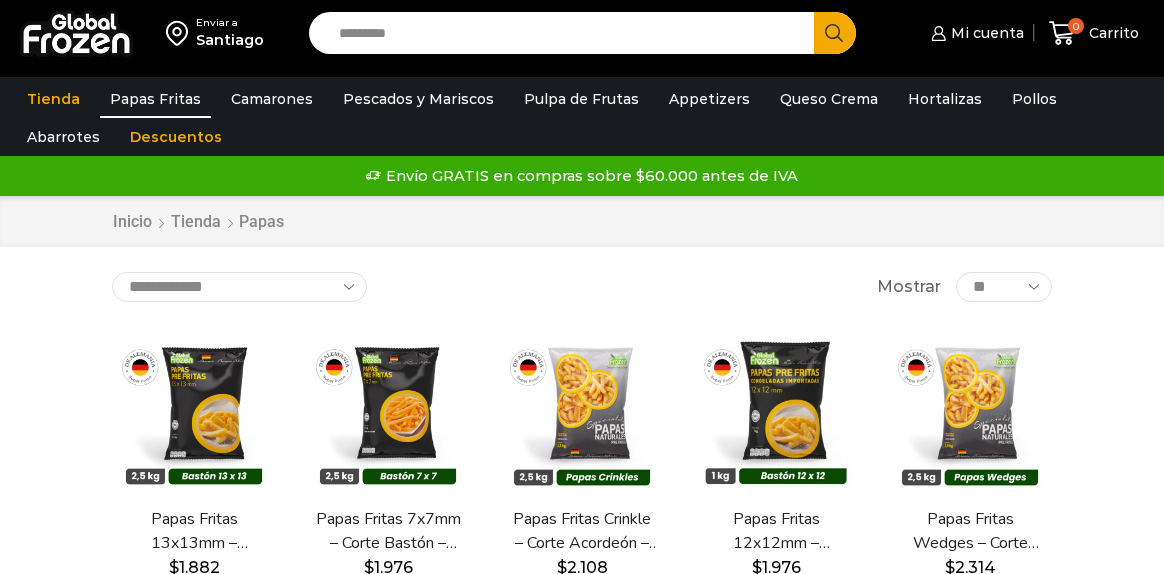 scroll, scrollTop: 0, scrollLeft: 0, axis: both 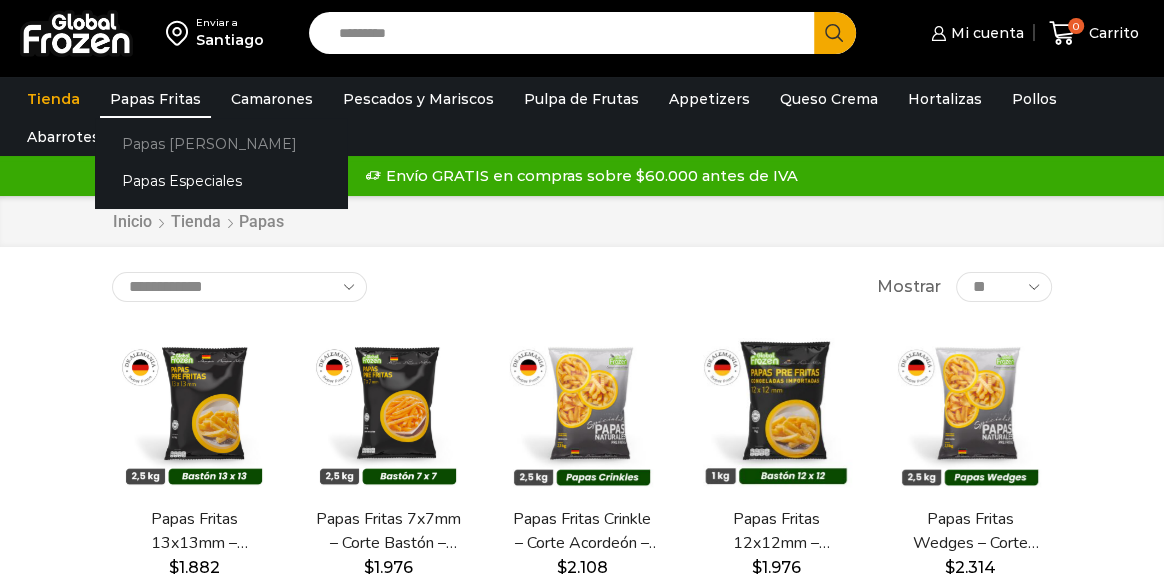 click on "Papas [PERSON_NAME]" at bounding box center [221, 144] 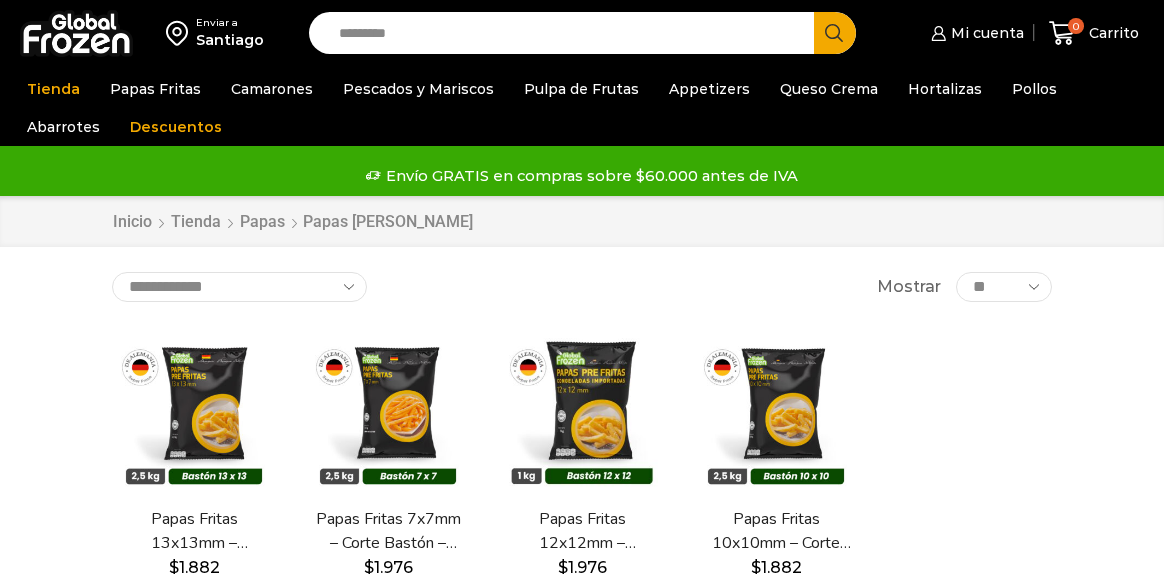 scroll, scrollTop: 0, scrollLeft: 0, axis: both 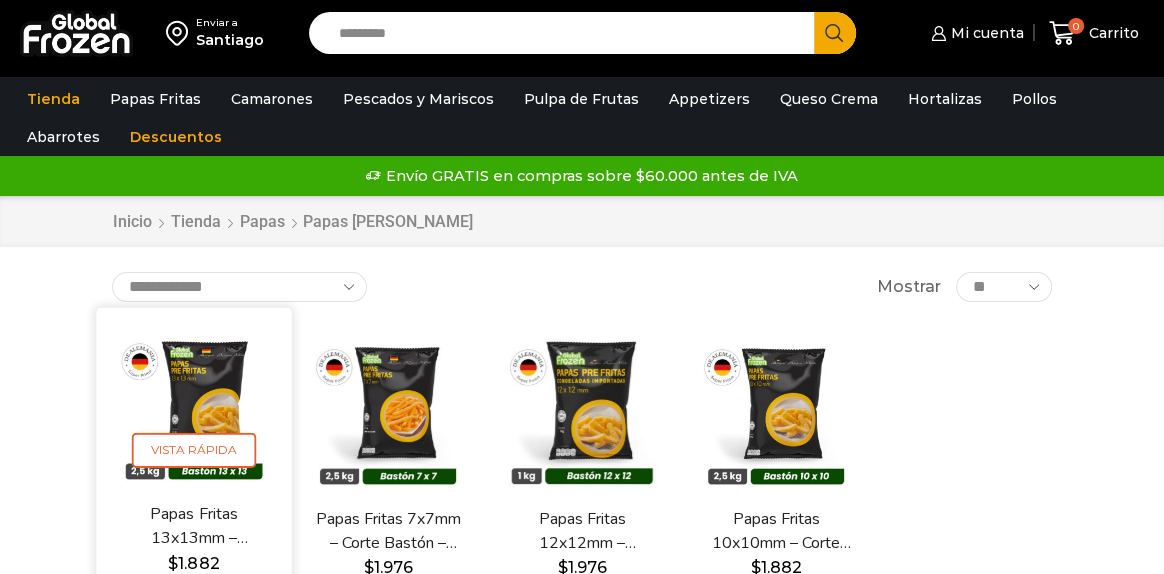 click at bounding box center [193, 405] 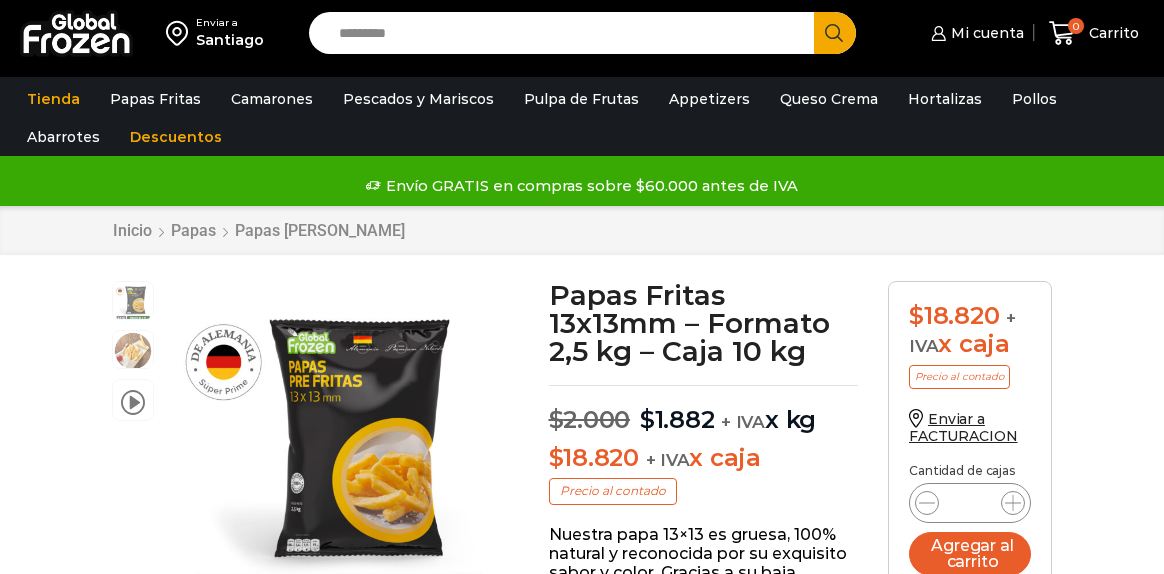 scroll, scrollTop: 0, scrollLeft: 0, axis: both 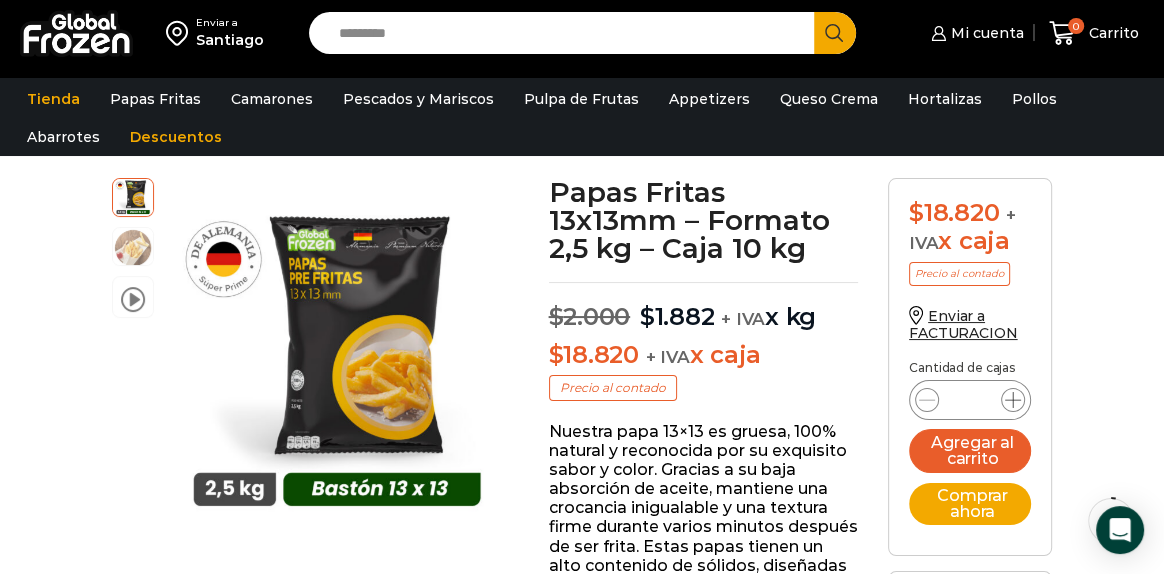 click 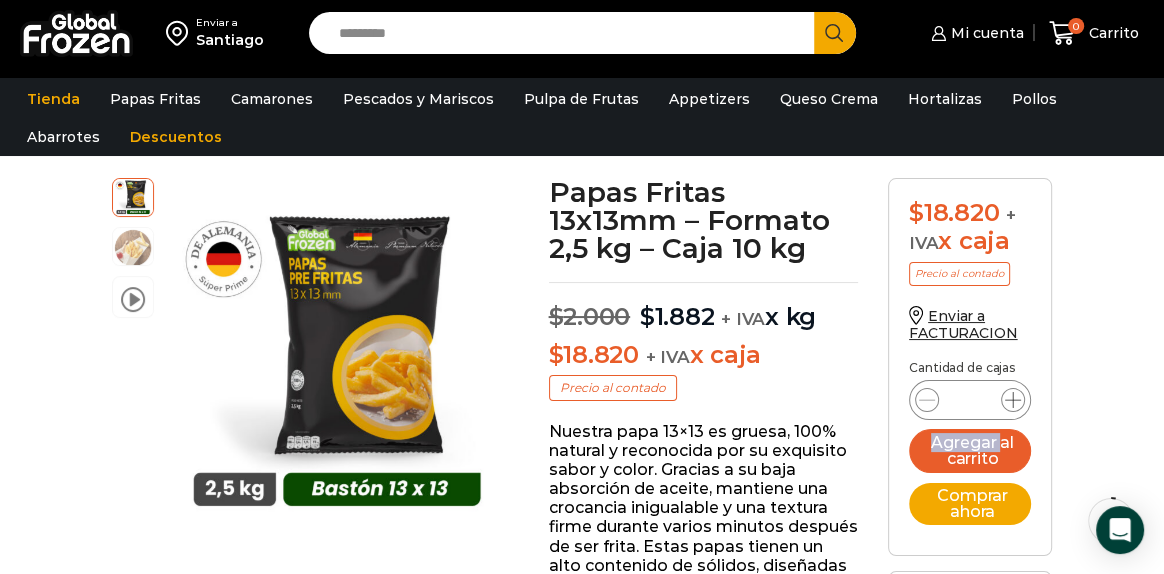 click 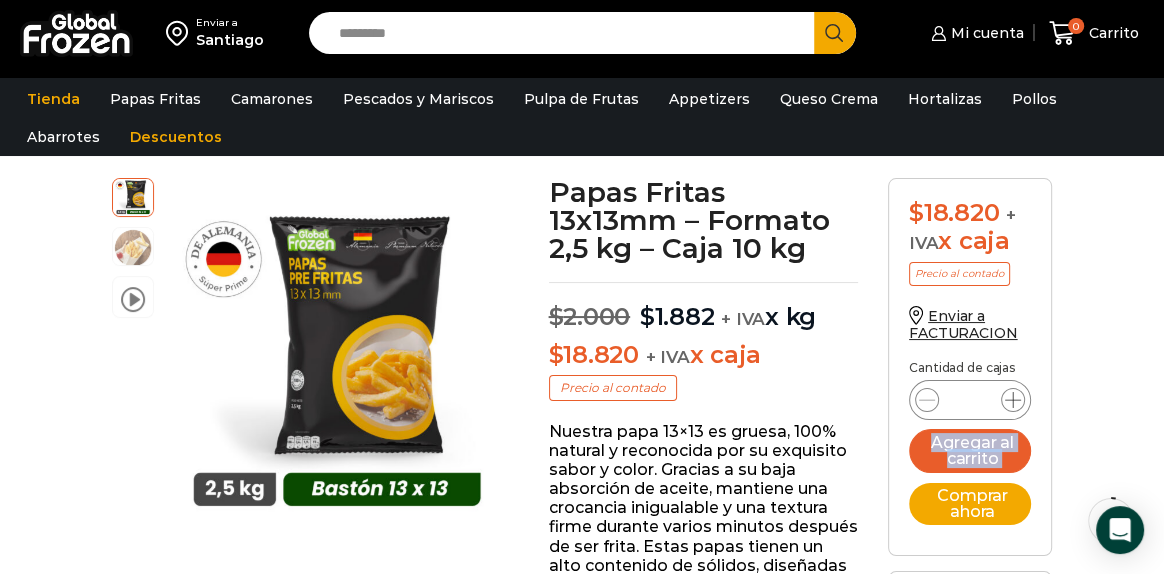 click 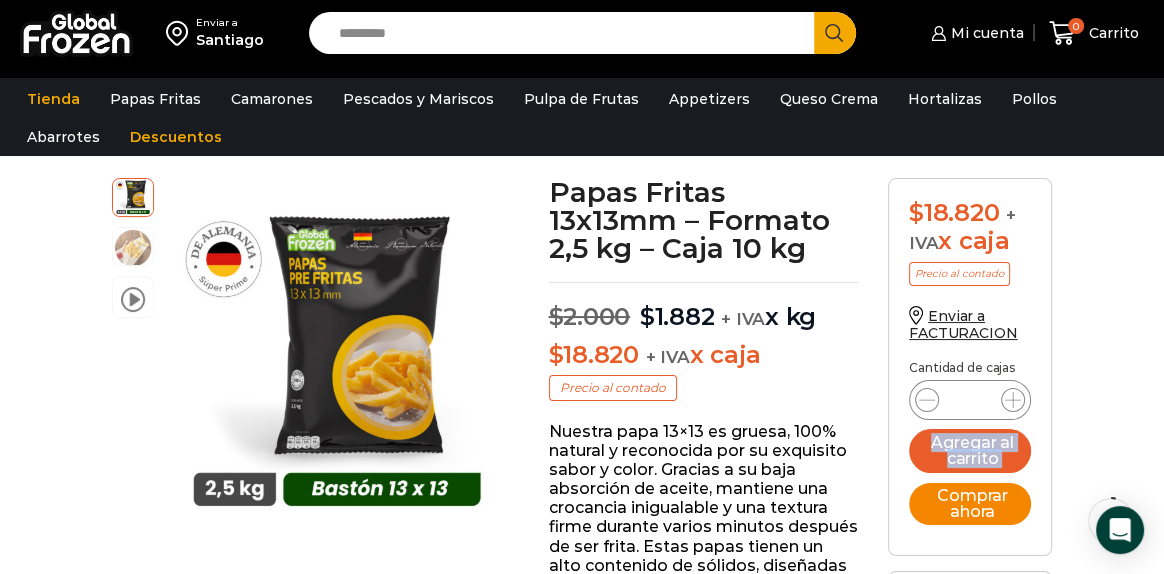 click on "Comprar ahora" at bounding box center (970, 504) 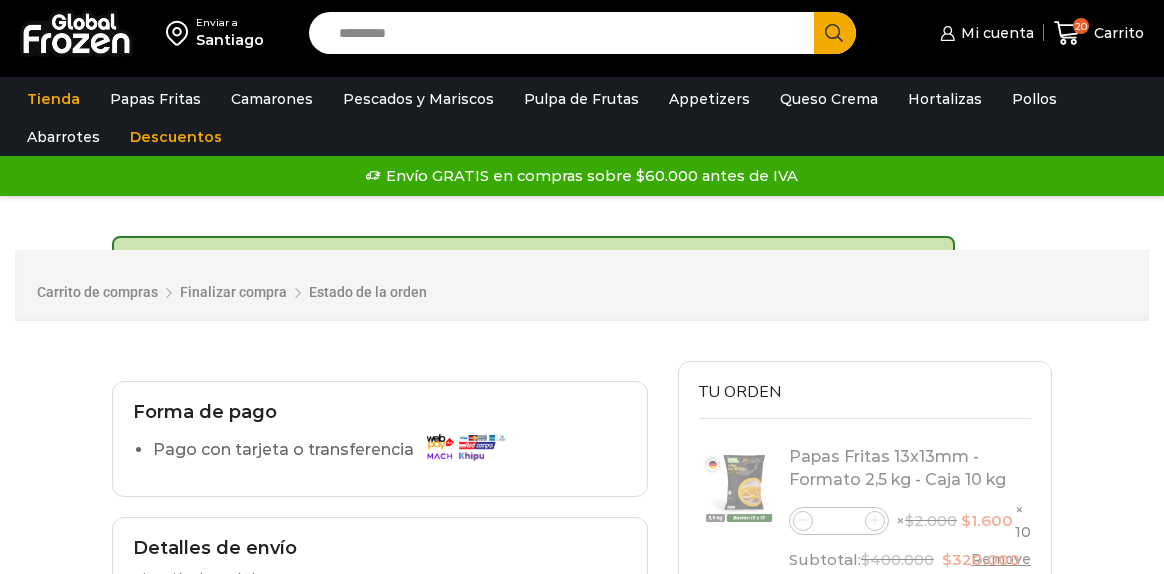 scroll, scrollTop: 0, scrollLeft: 0, axis: both 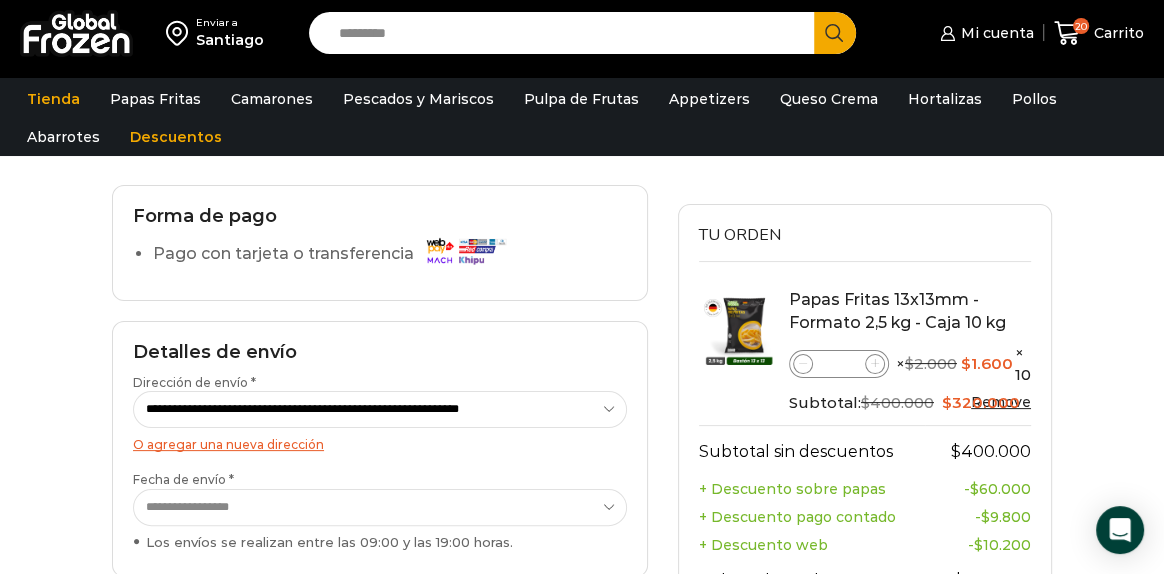click at bounding box center (465, 250) 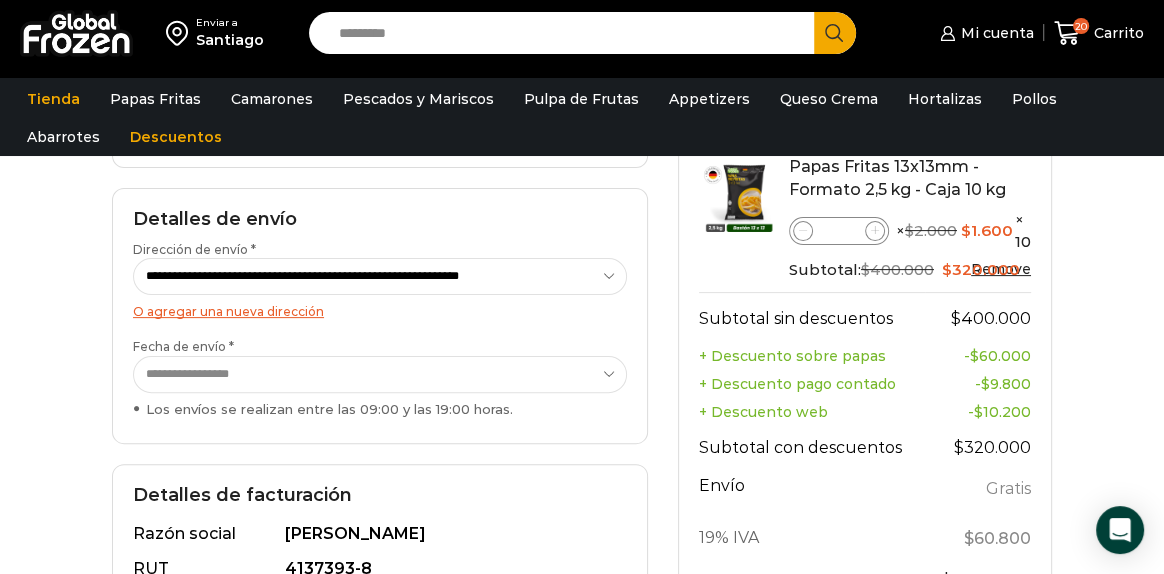 scroll, scrollTop: 369, scrollLeft: 0, axis: vertical 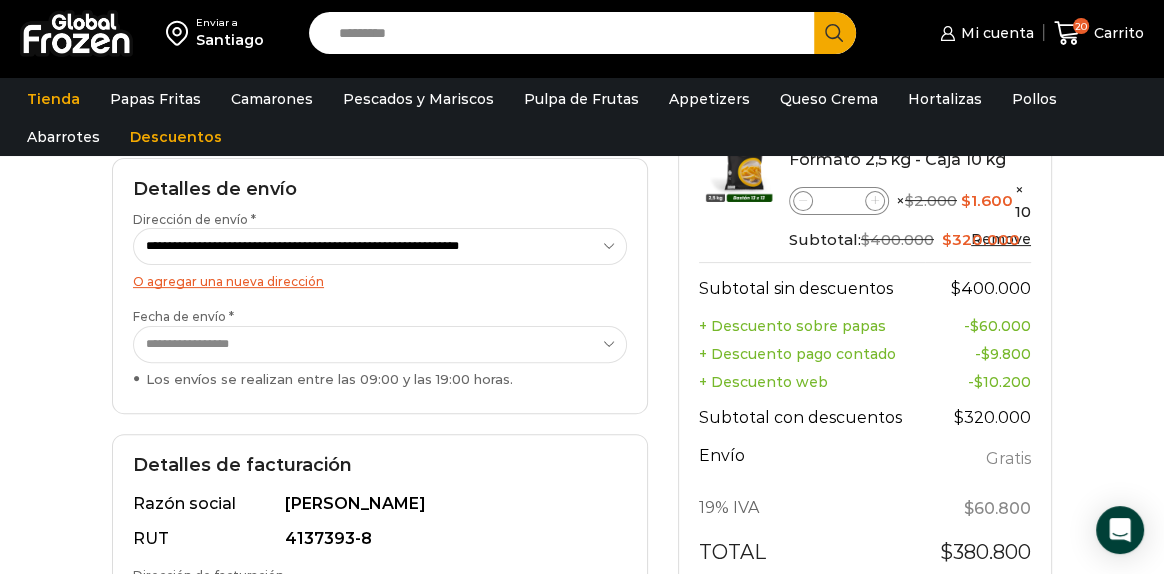 click on "**********" at bounding box center (380, 344) 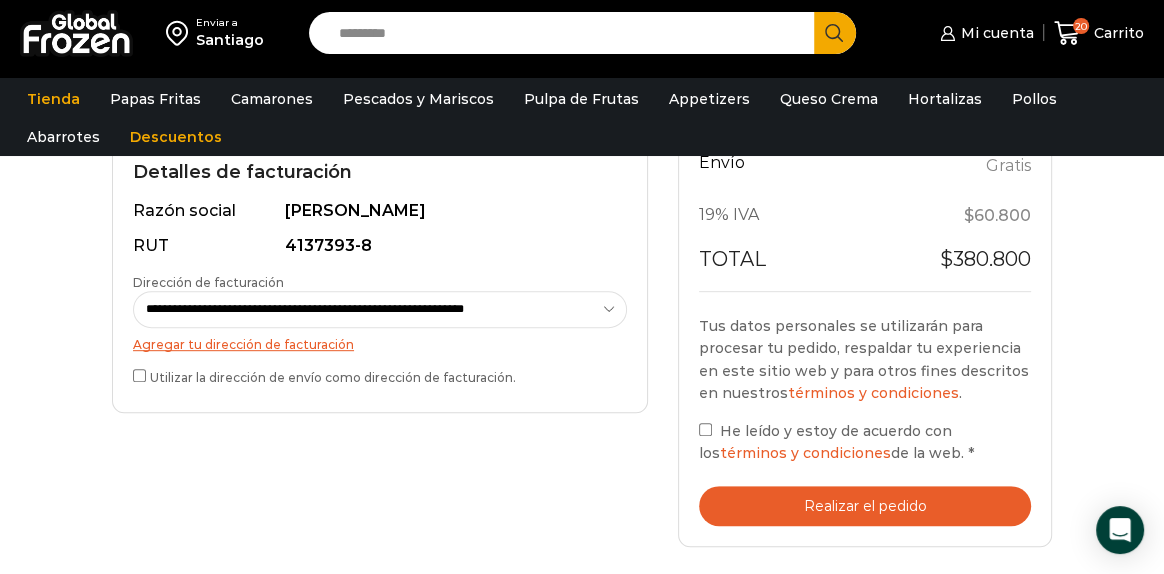 scroll, scrollTop: 673, scrollLeft: 0, axis: vertical 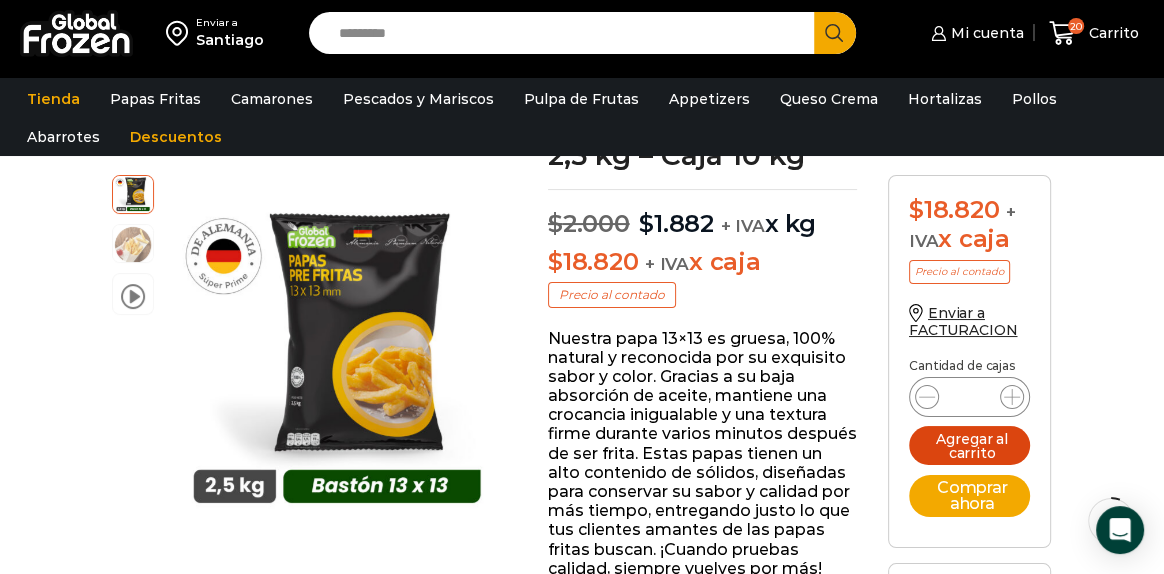click on "Agregar al carrito" at bounding box center [969, 445] 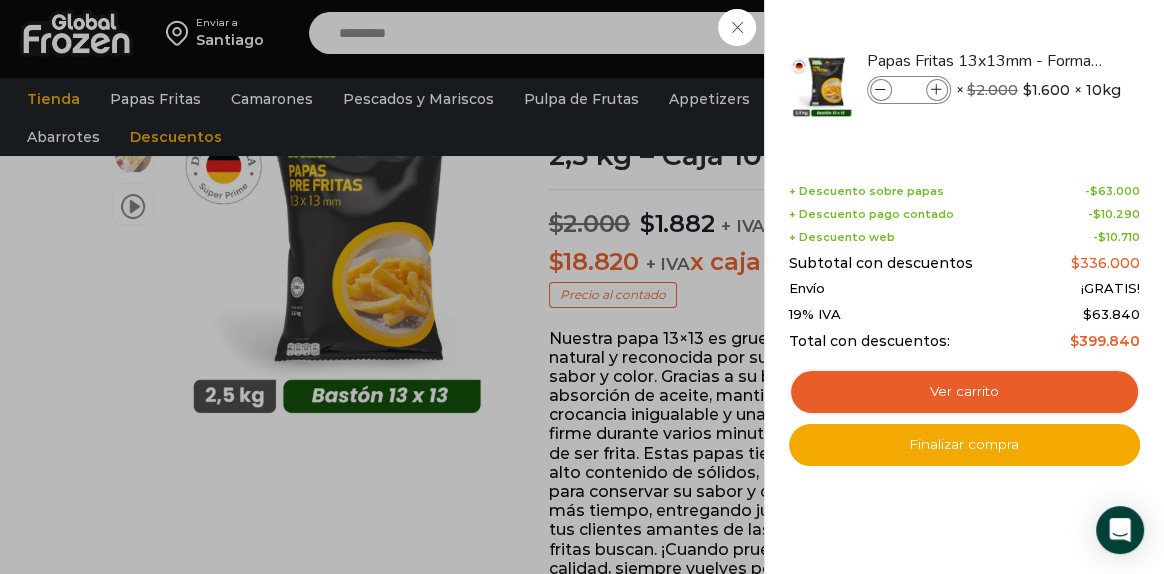 scroll, scrollTop: 0, scrollLeft: 0, axis: both 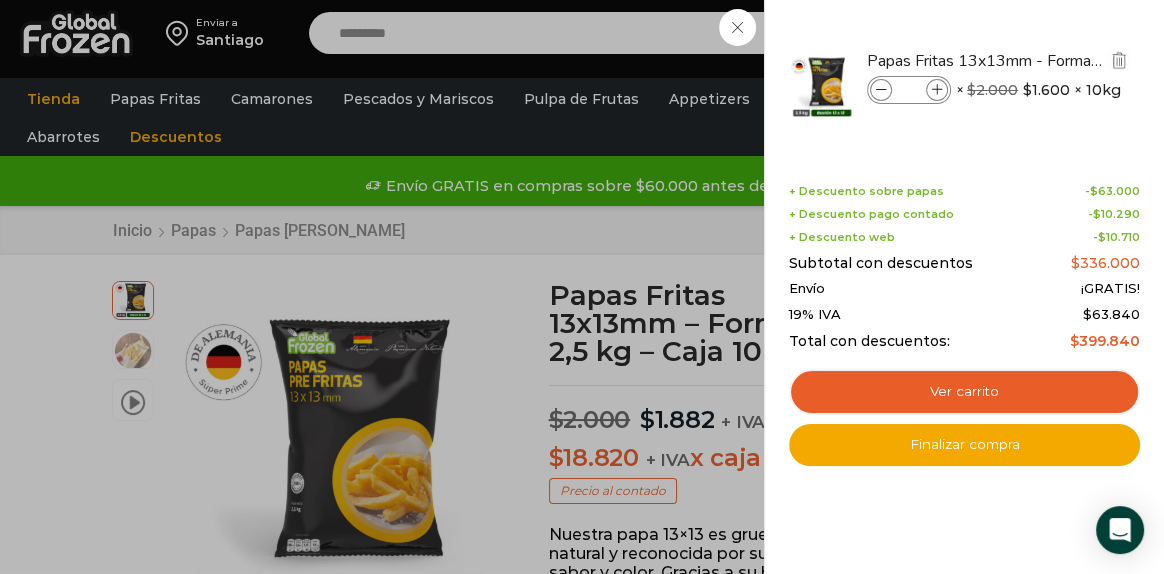 click at bounding box center [881, 90] 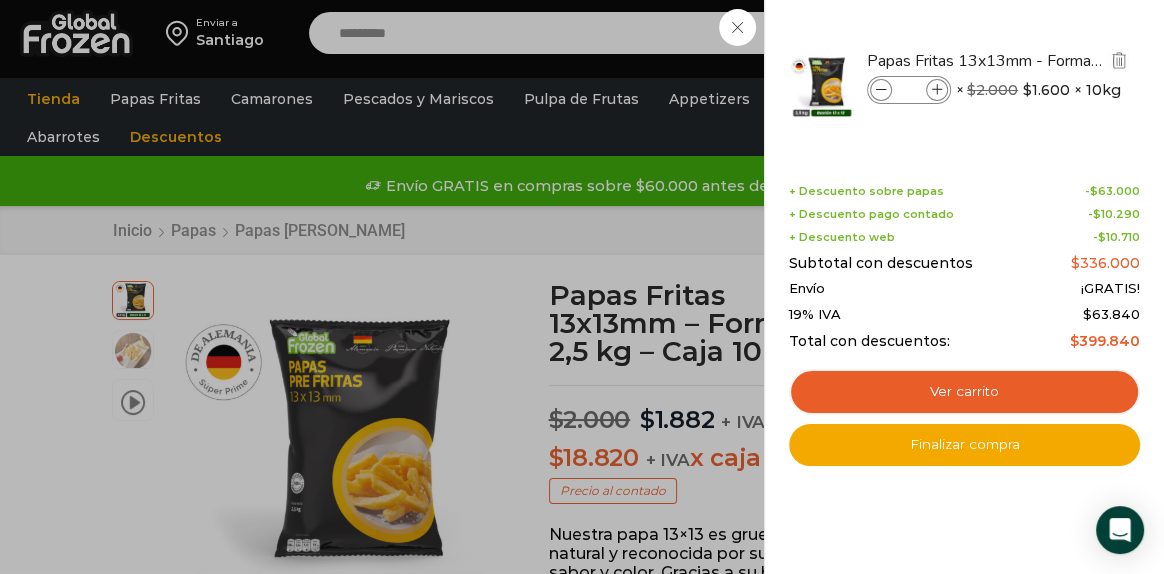 type on "**" 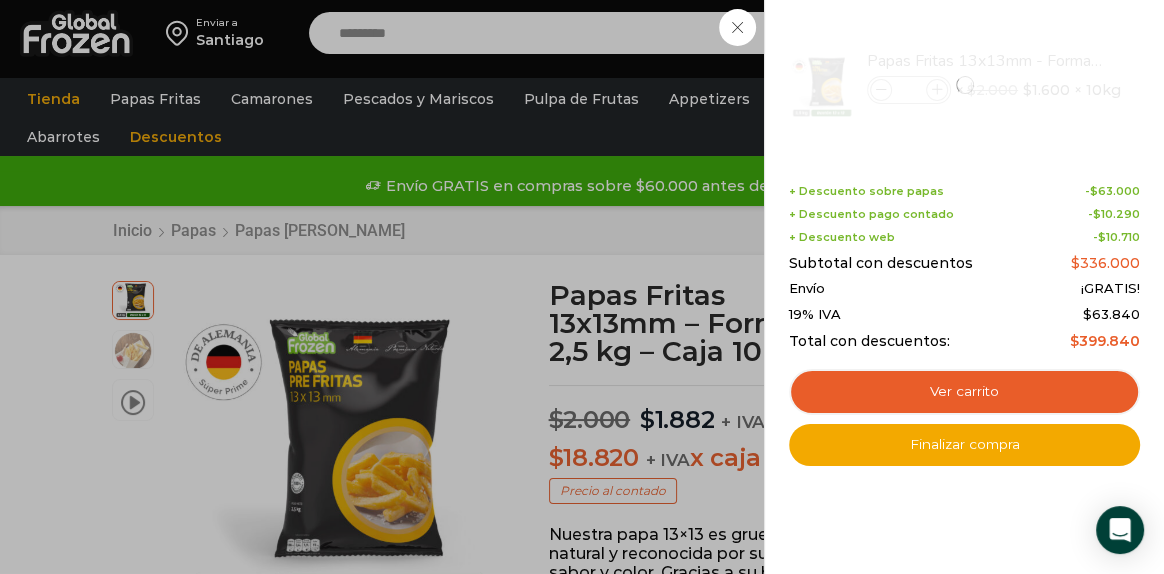 click on "21
Carrito
21
21
Shopping Cart" at bounding box center [1094, 33] 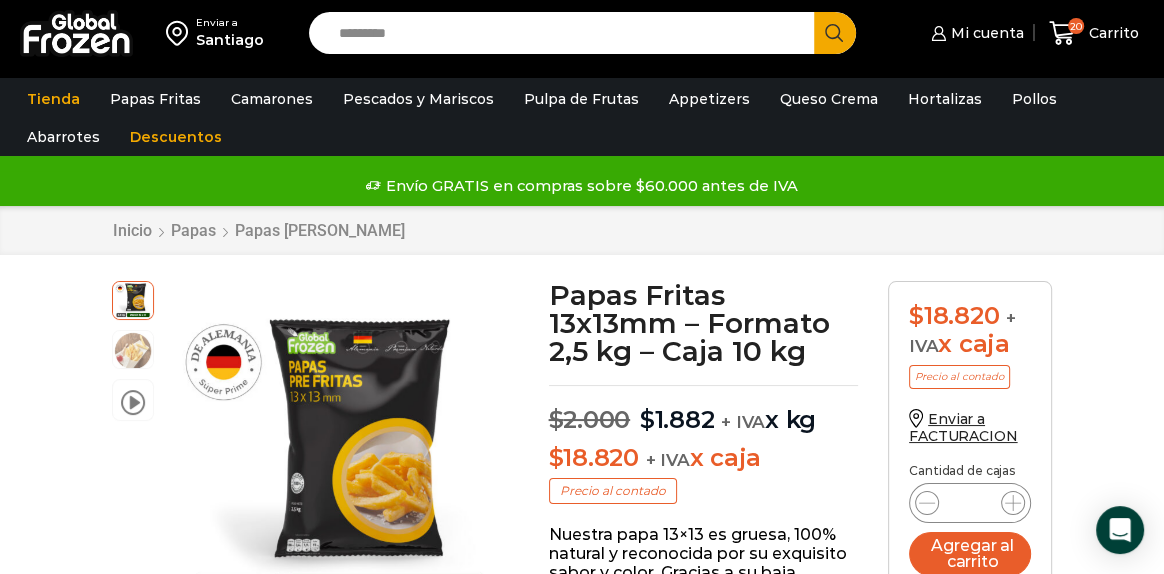click on "Search input" at bounding box center [566, 33] 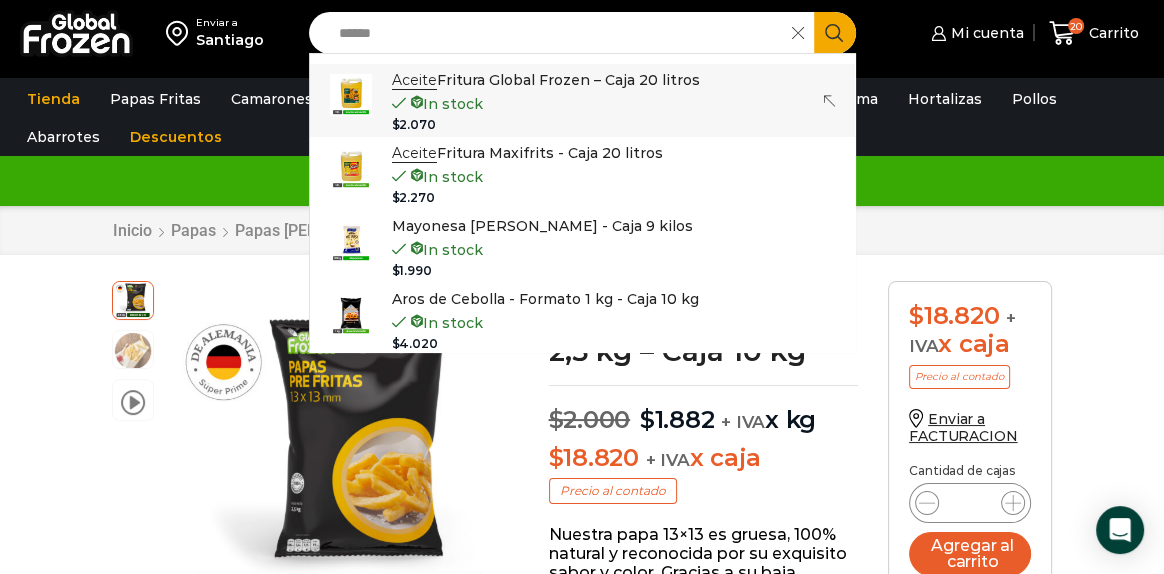 click on "Aceite  Fritura Global Frozen – Caja 20 litros" at bounding box center (546, 80) 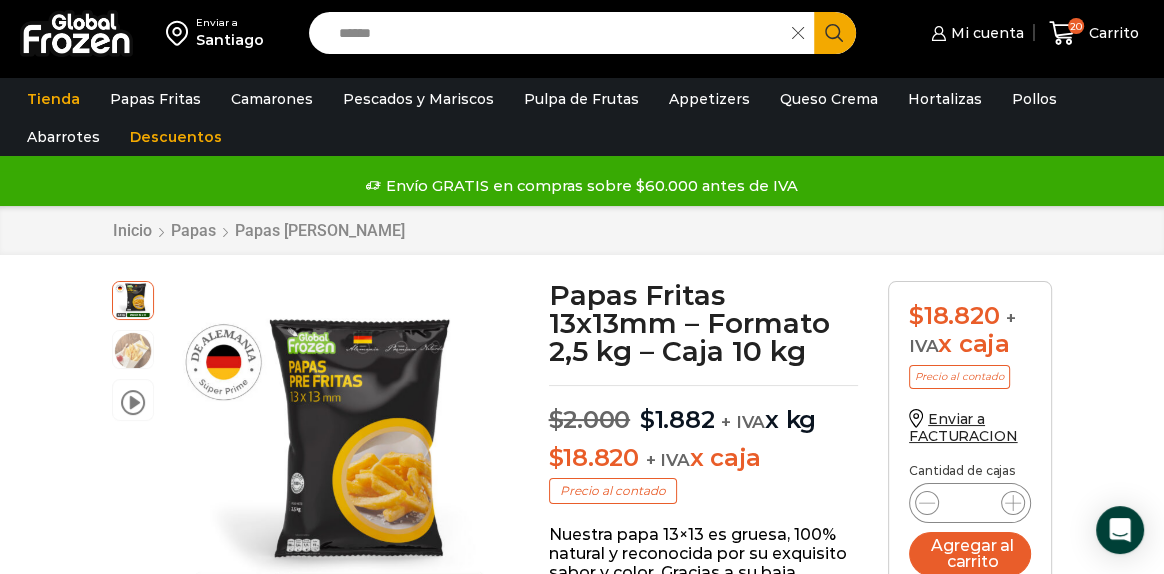type on "**********" 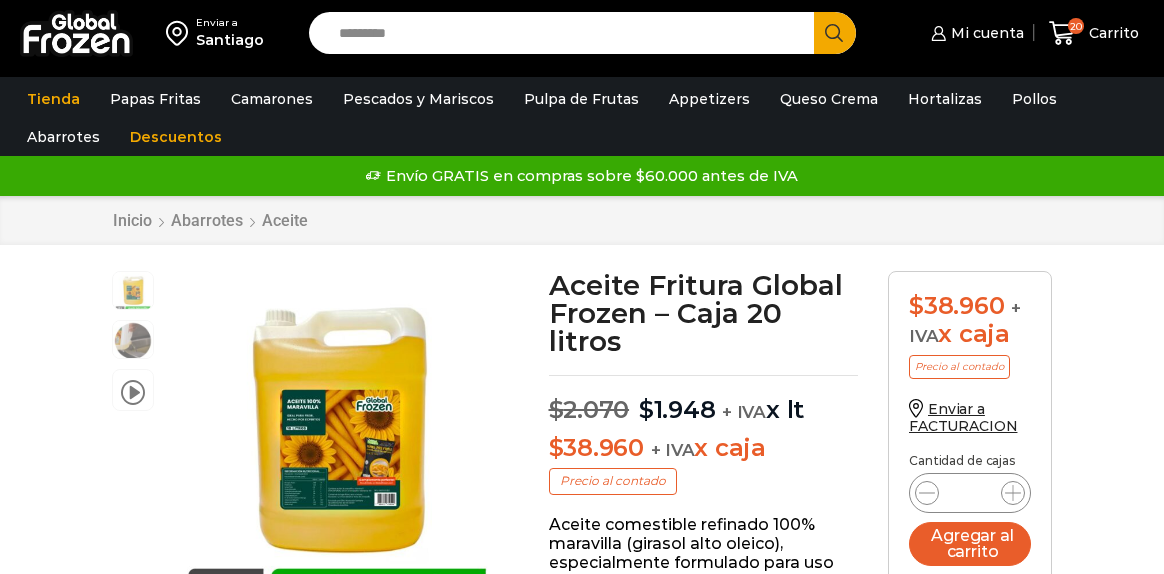 scroll, scrollTop: 0, scrollLeft: 0, axis: both 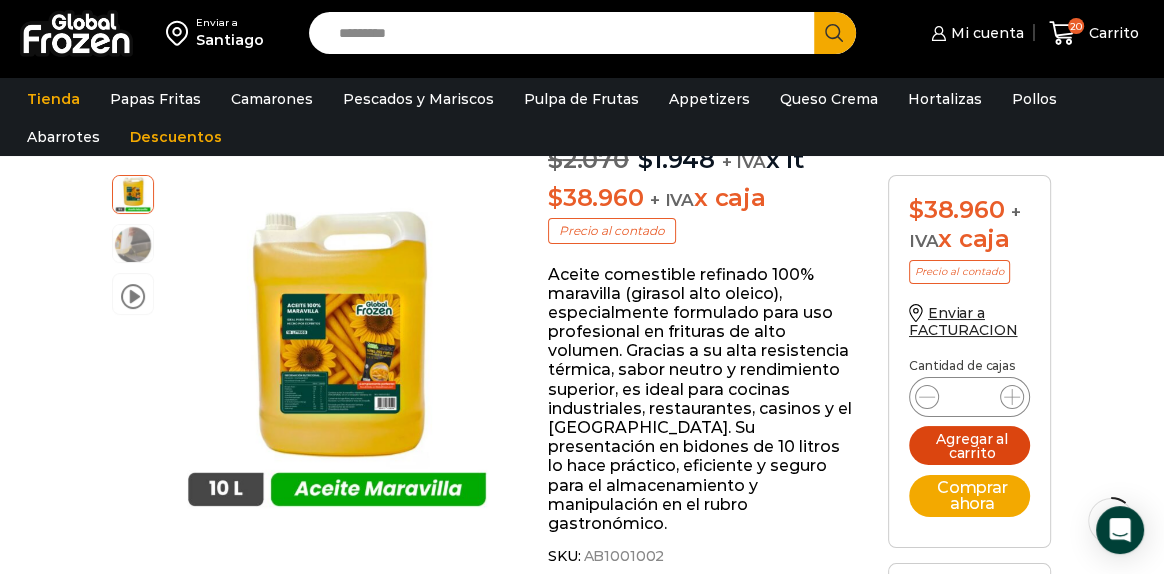 click on "Agregar al carrito" at bounding box center (969, 445) 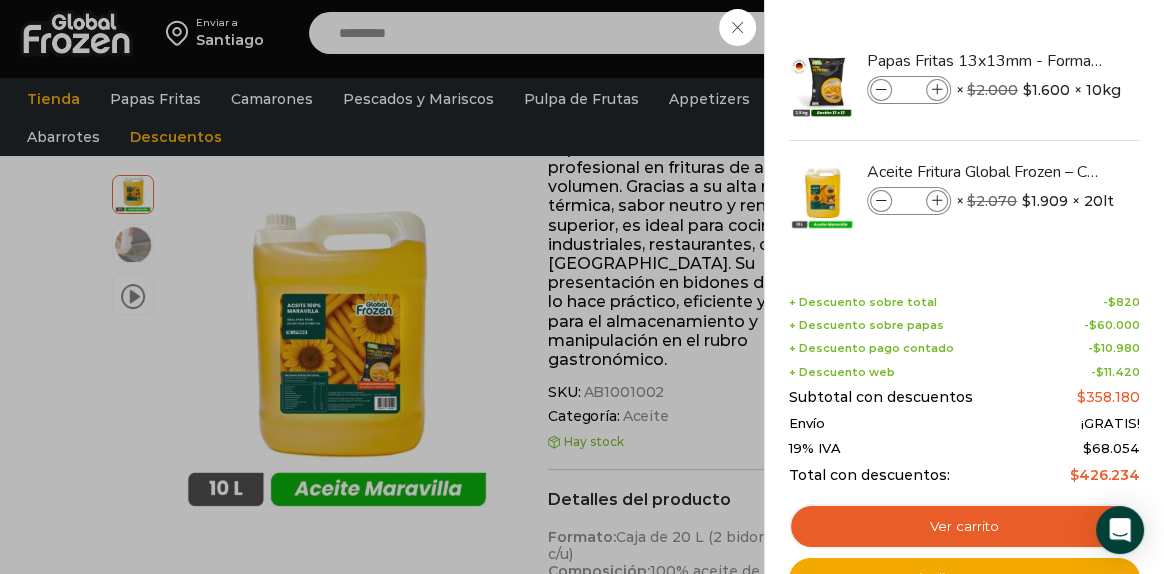 scroll, scrollTop: 462, scrollLeft: 0, axis: vertical 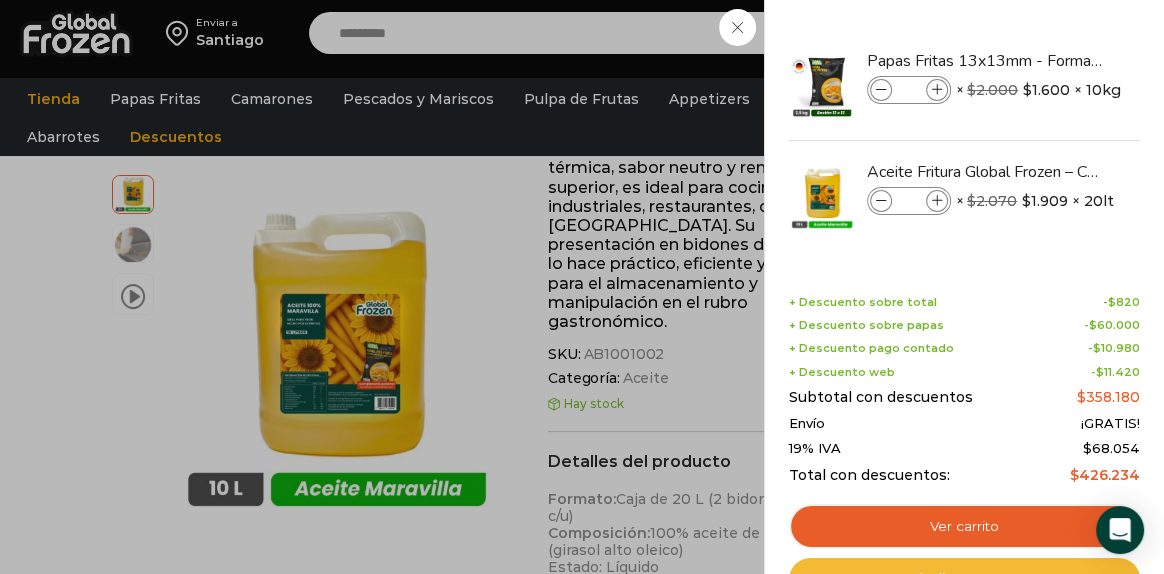 click on "Finalizar compra" at bounding box center [964, 579] 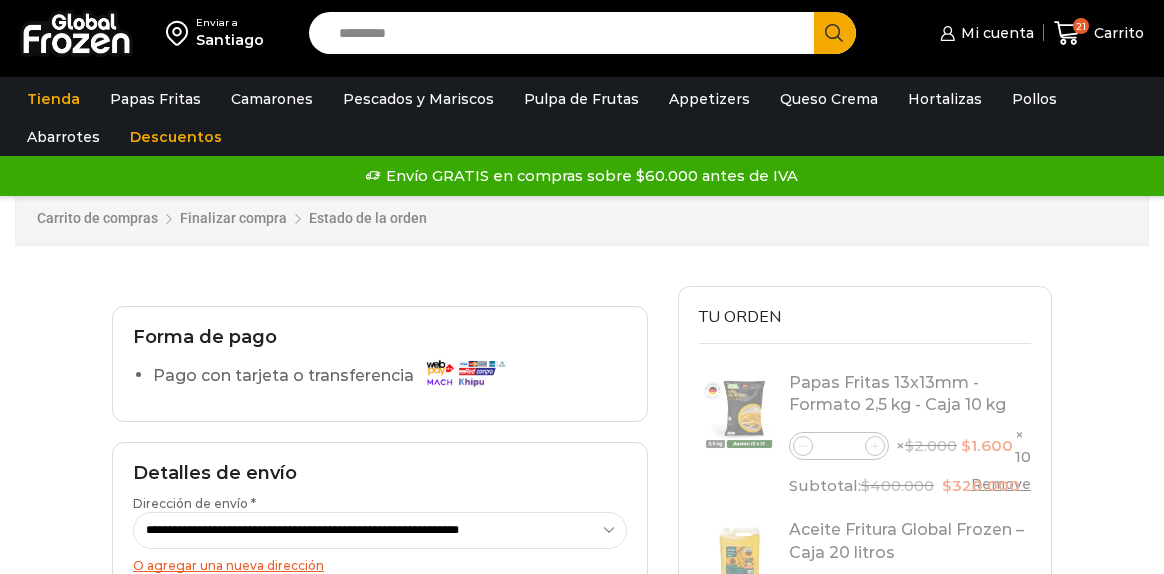 scroll, scrollTop: 0, scrollLeft: 0, axis: both 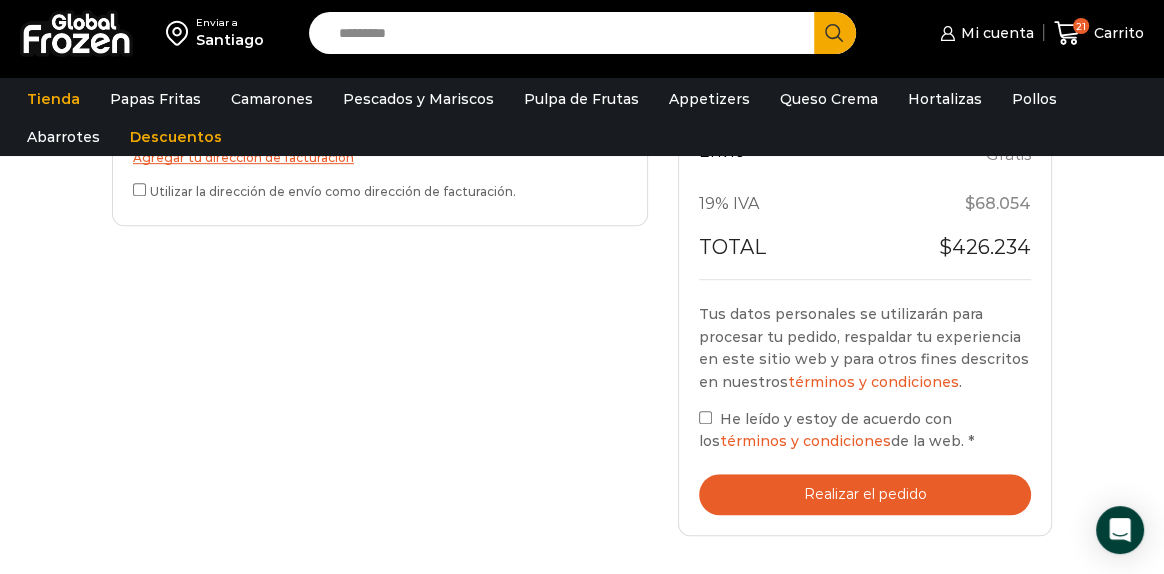 drag, startPoint x: 1171, startPoint y: 87, endPoint x: 1176, endPoint y: 320, distance: 233.05363 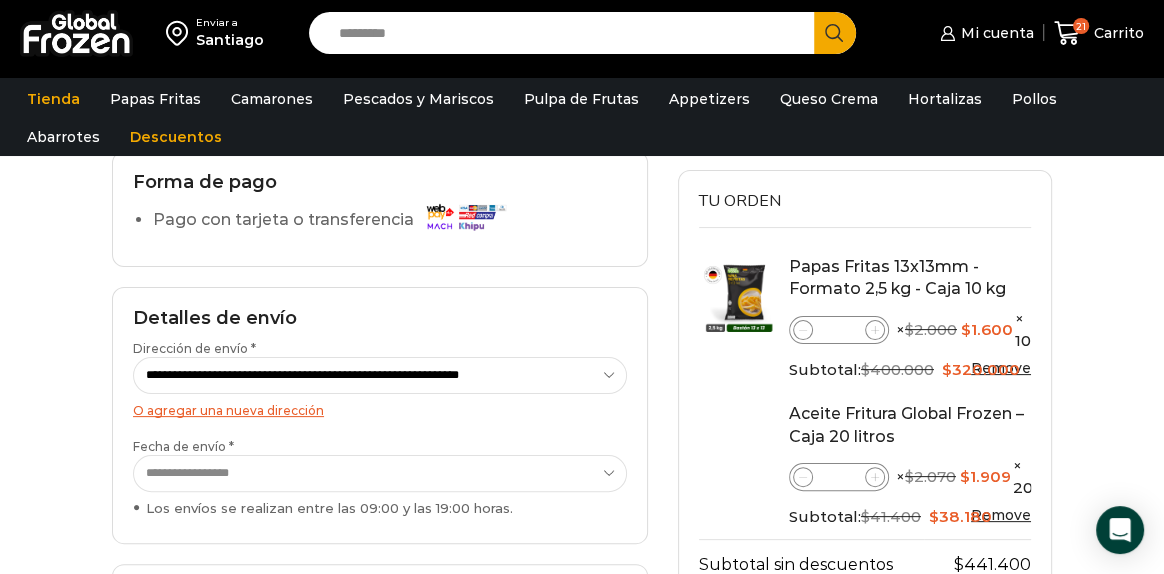 scroll, scrollTop: 195, scrollLeft: 0, axis: vertical 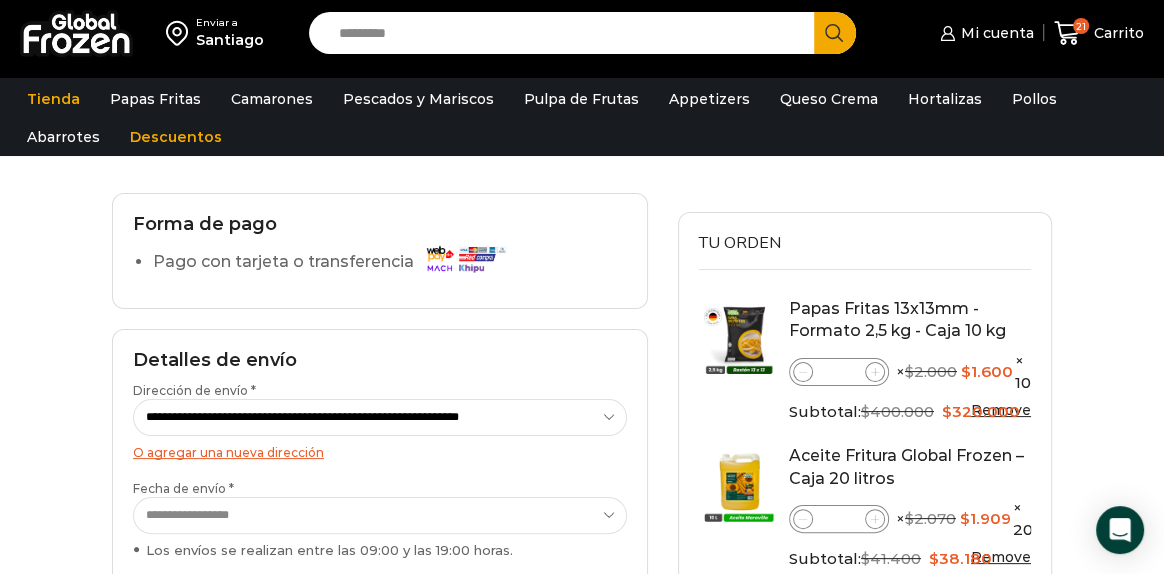 click on "Pago con tarjeta o transferencia" at bounding box center [334, 262] 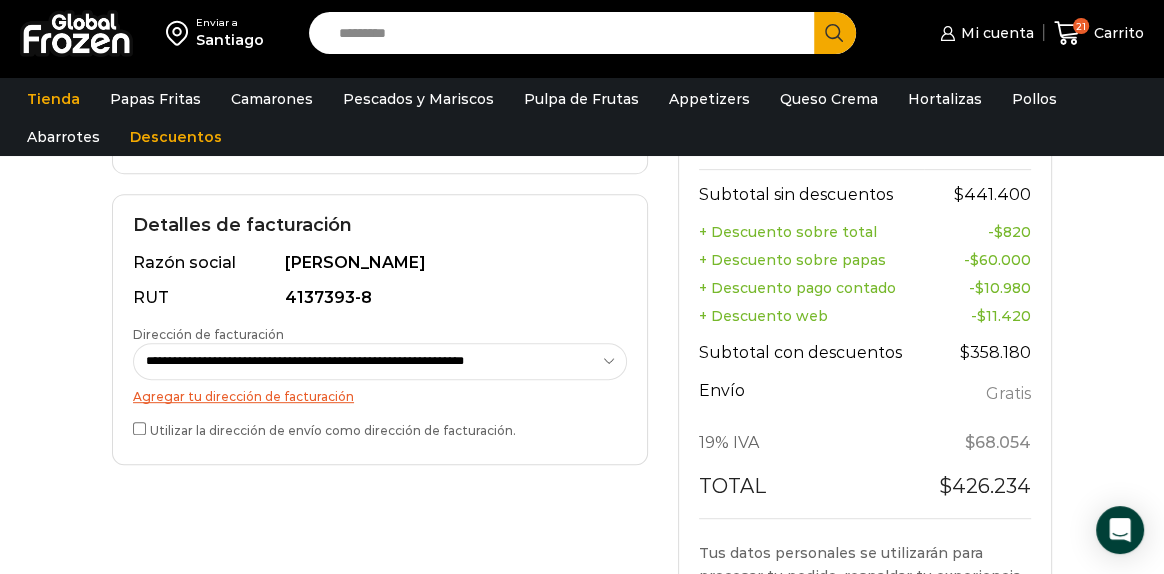 scroll, scrollTop: 610, scrollLeft: 0, axis: vertical 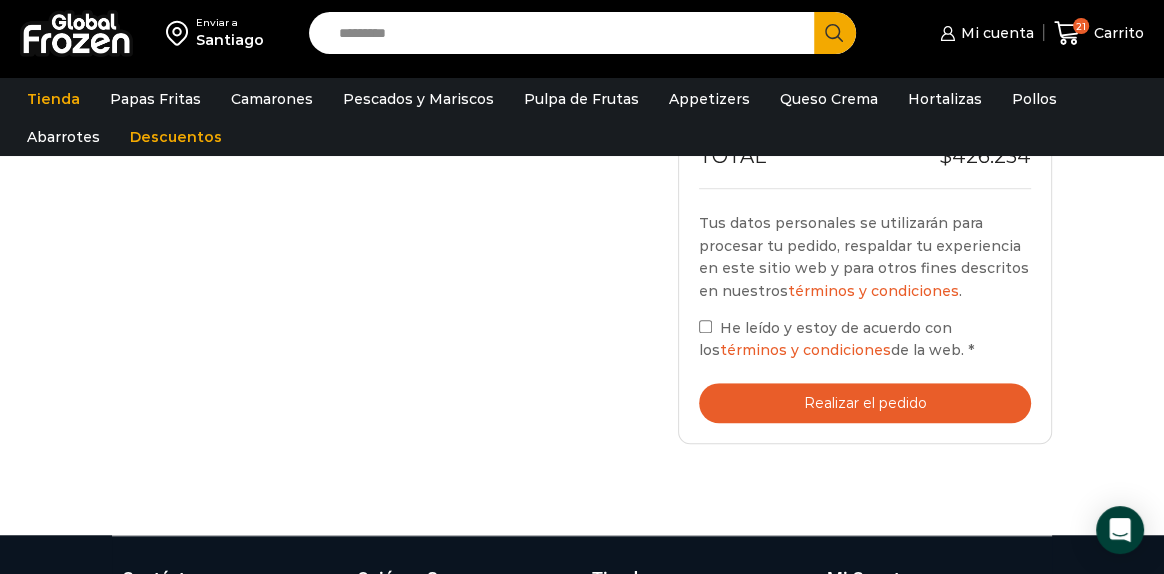 click on "Tu orden
Product
Papas Fritas 13x13mm - Formato 2,5 kg - Caja 10 kg
Papas Fritas 13x13mm - Formato 2,5 kg - Caja 10 kg cantidad
**
×  $ 2.000   Original price was: $2.000. $ 1.600 Current price is: $1.600.  × 10kg
Subtotal:  $ 400.000   Original price was: $400.000. $ 320.000 Current price is: $320.000. *" at bounding box center (865, -43) 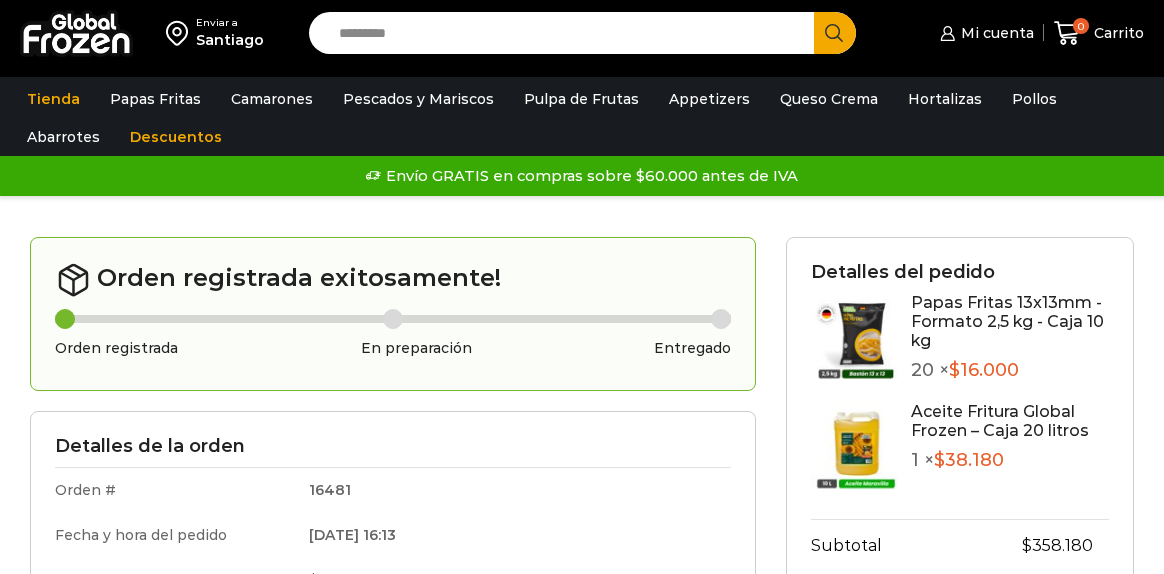 scroll, scrollTop: 0, scrollLeft: 0, axis: both 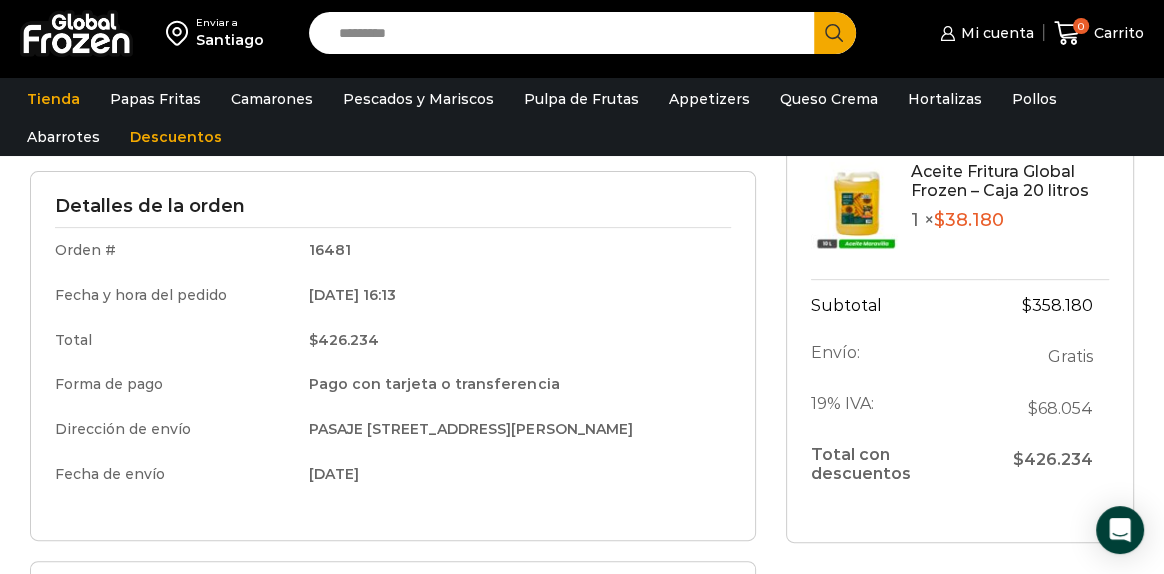 drag, startPoint x: 1170, startPoint y: 156, endPoint x: 1176, endPoint y: 244, distance: 88.20431 